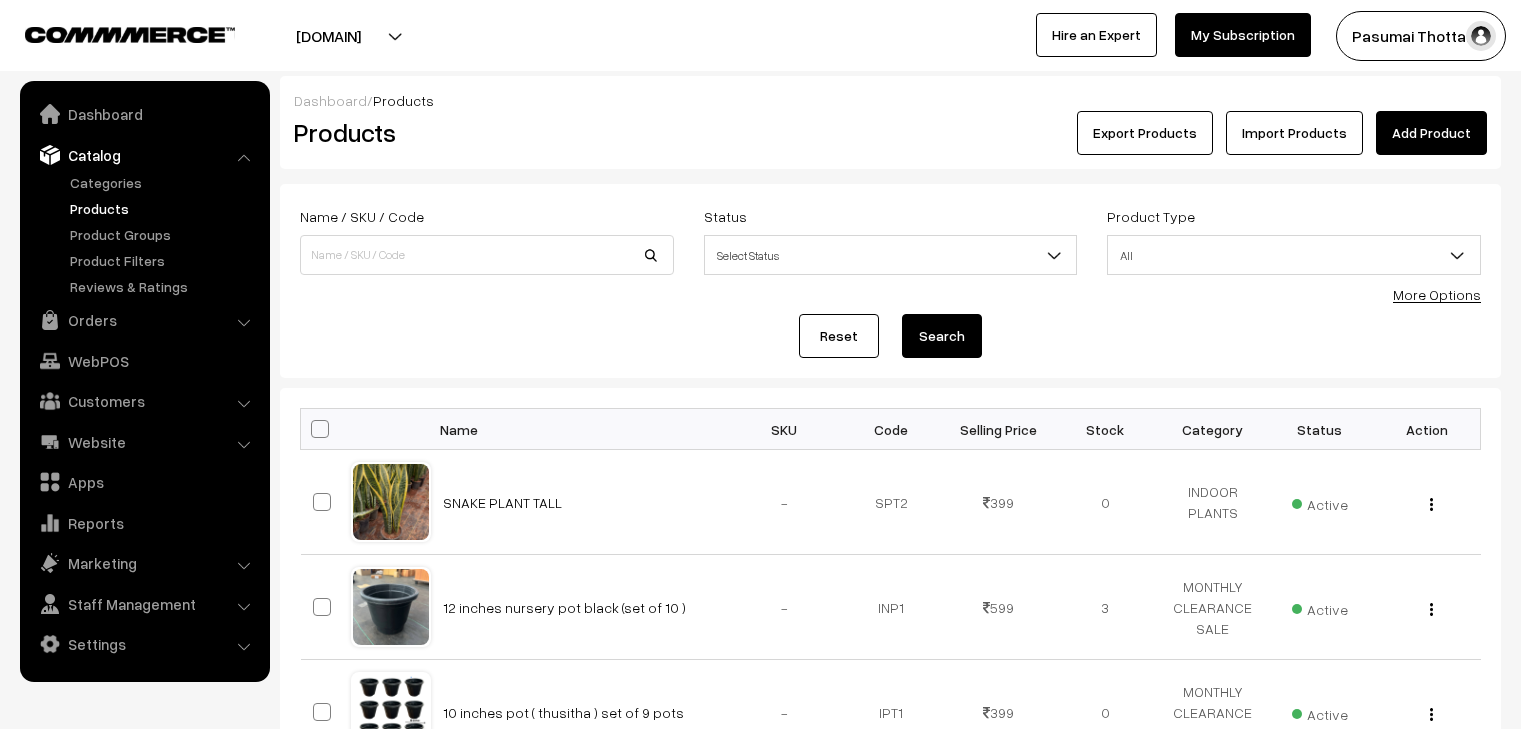 scroll, scrollTop: 0, scrollLeft: 0, axis: both 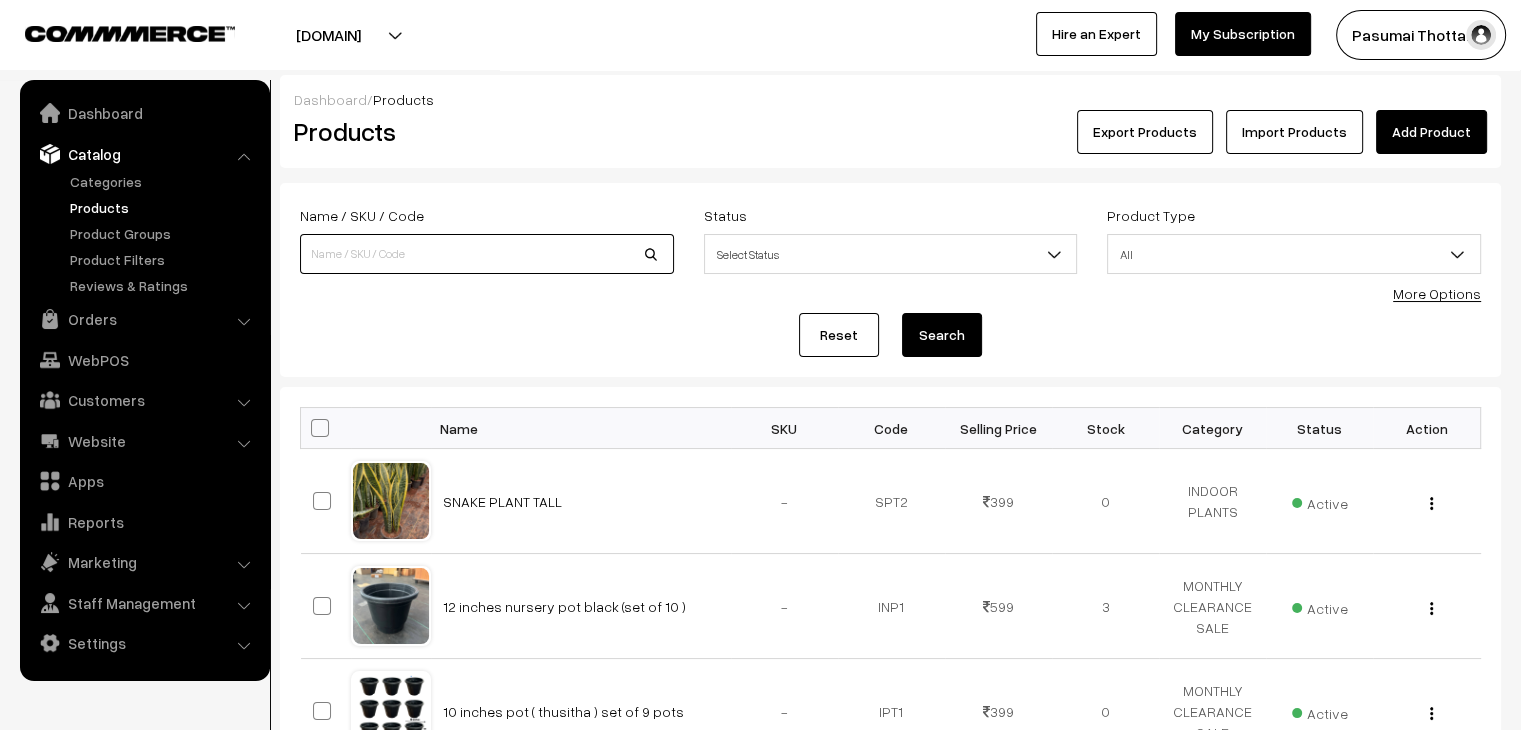 click at bounding box center [487, 254] 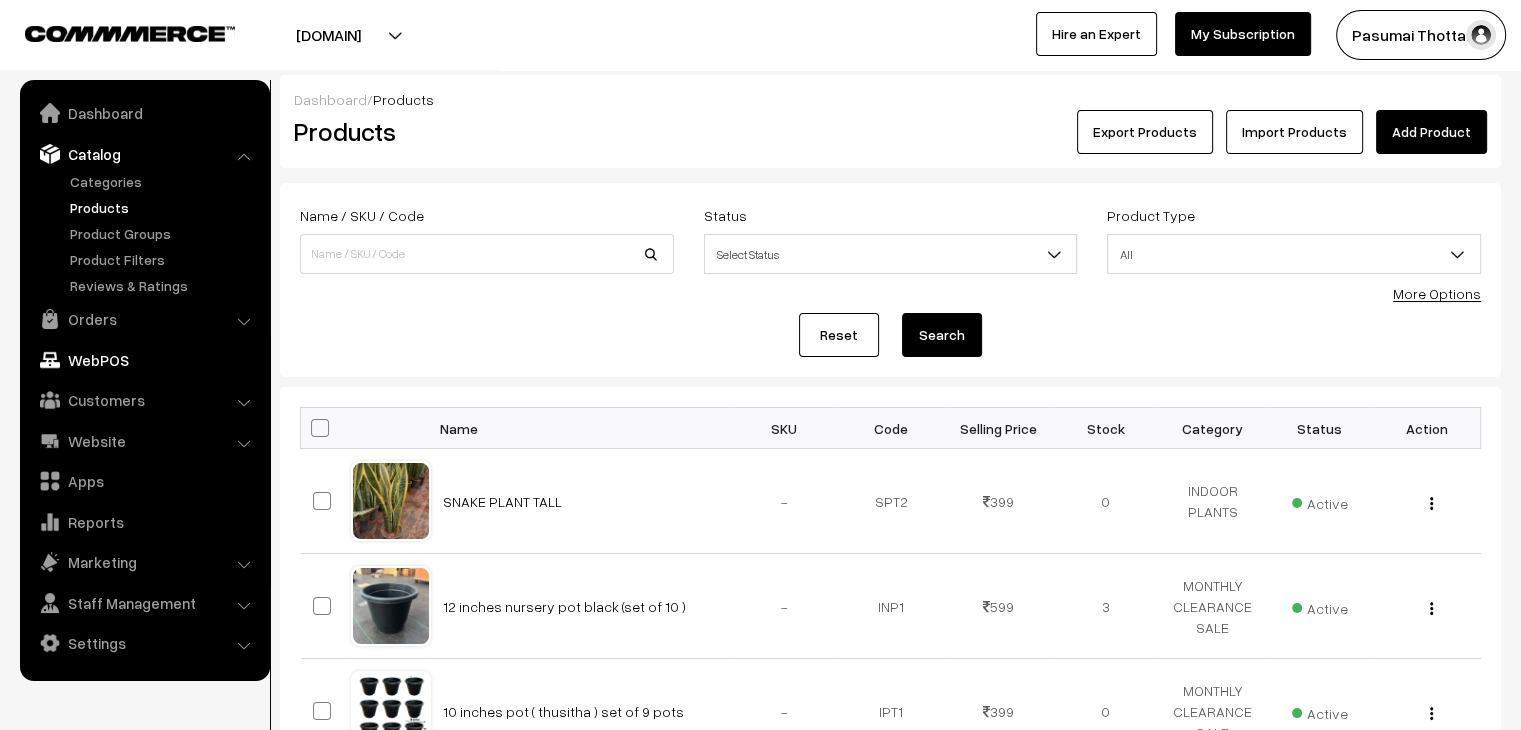 click on "Orders" at bounding box center (144, 319) 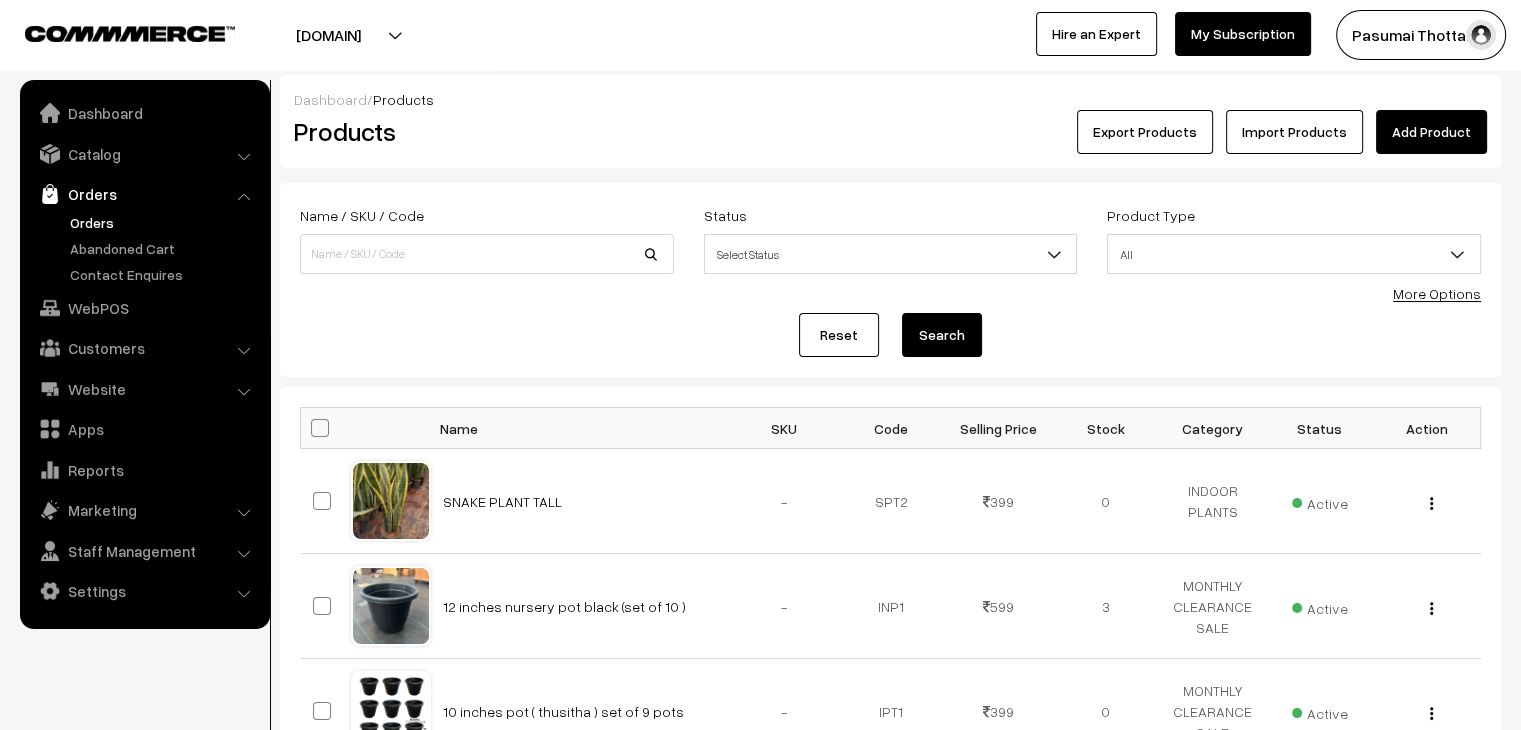 click on "Orders" at bounding box center [164, 222] 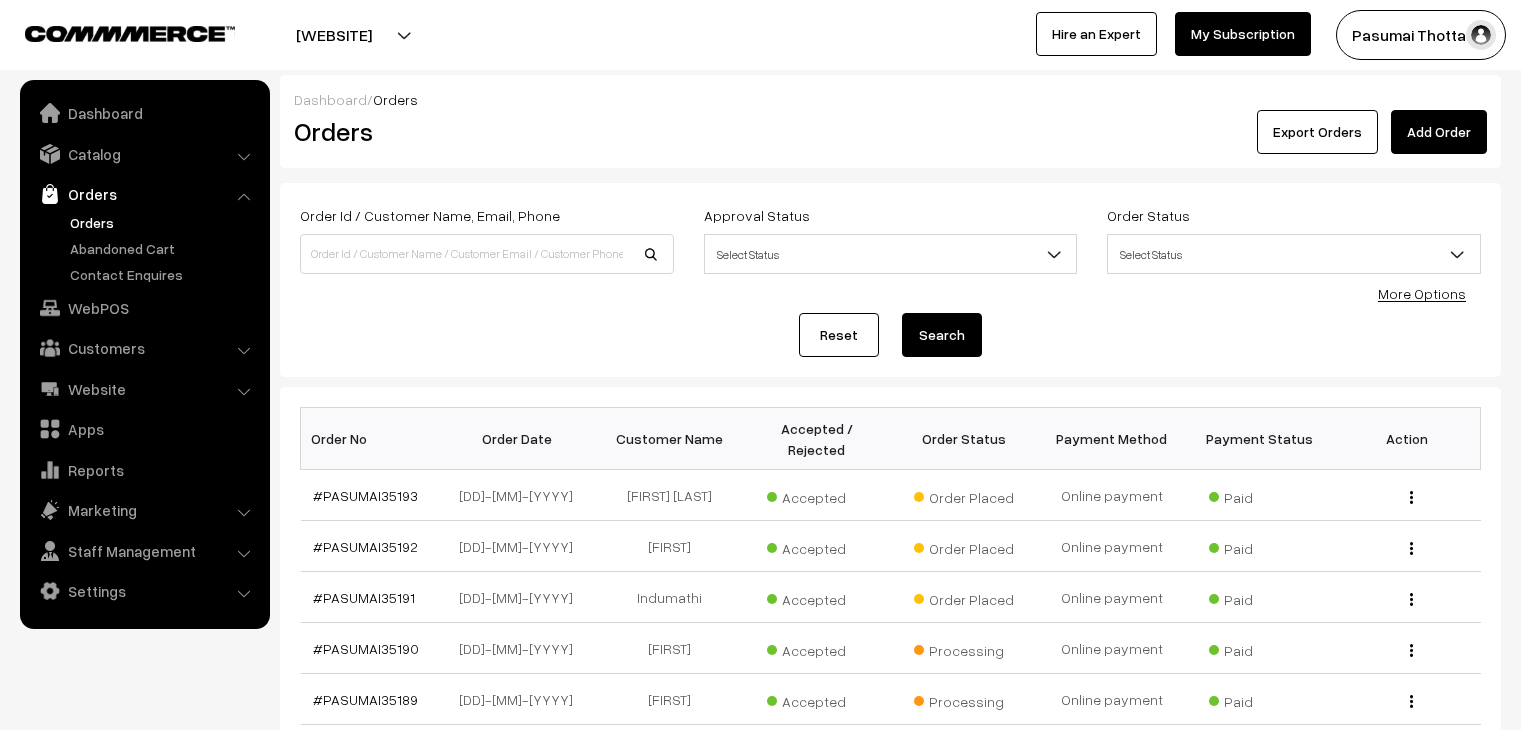 scroll, scrollTop: 0, scrollLeft: 0, axis: both 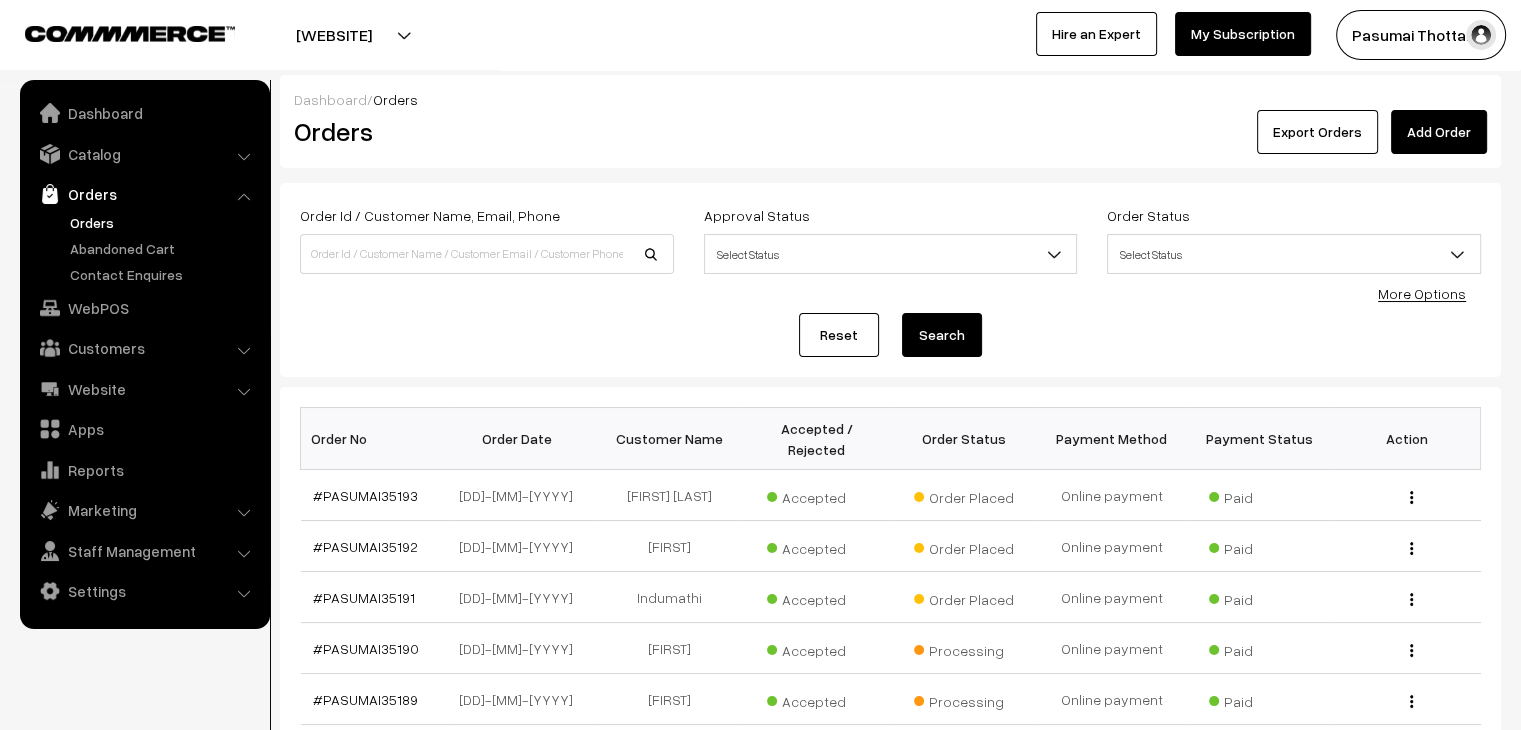 click on "Export Orders" at bounding box center (1317, 132) 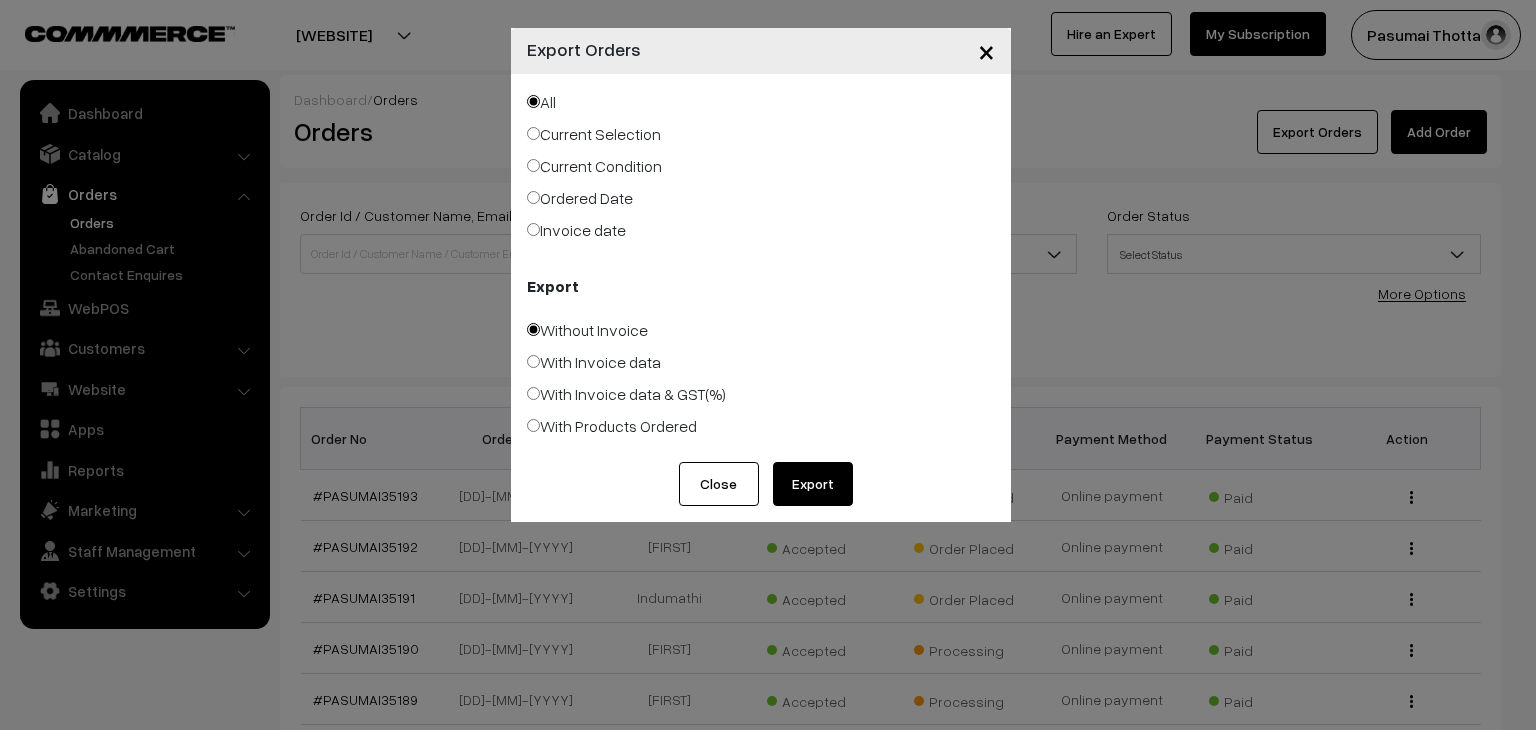 click on "Ordered Date" at bounding box center [580, 198] 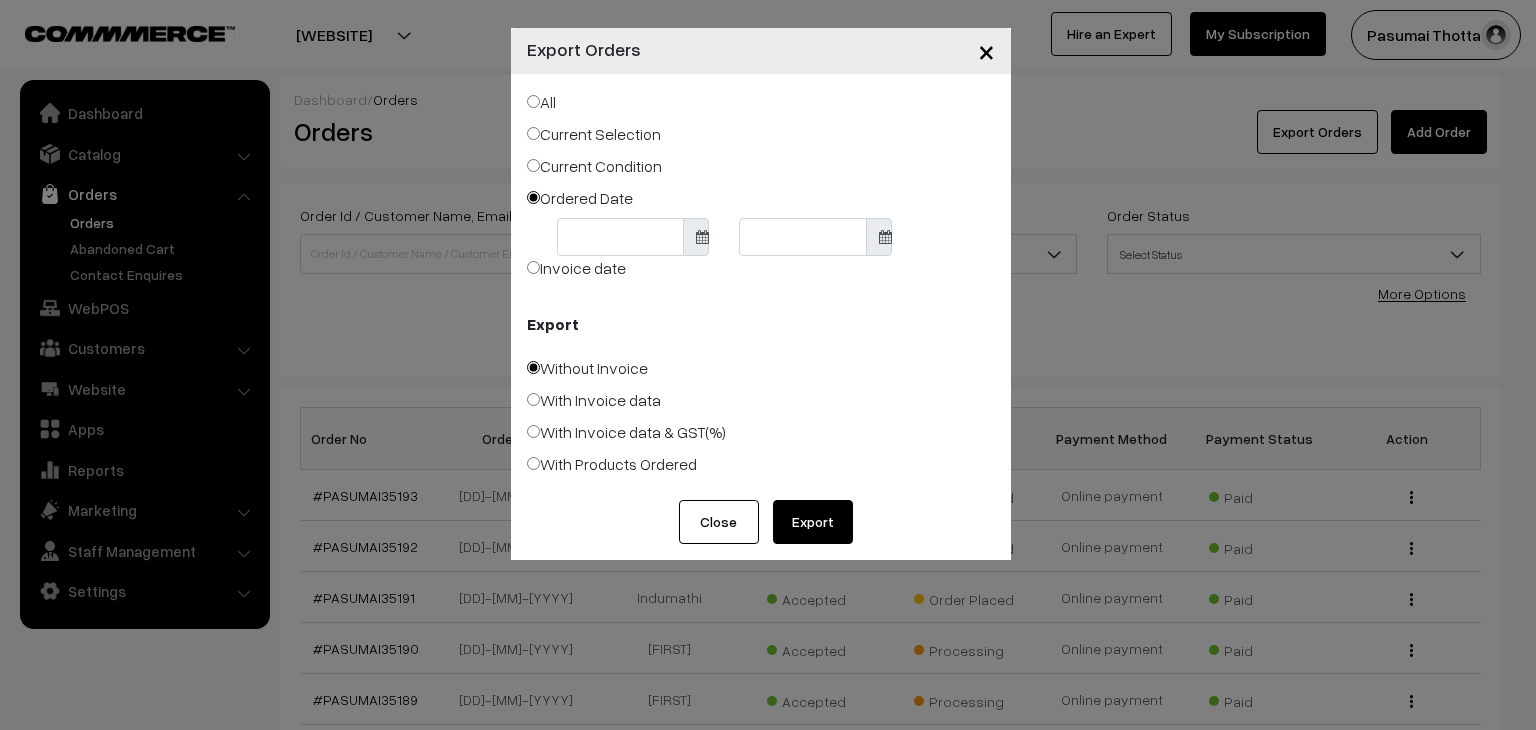 click on "Thank you for showing interest. Our team will call you shortly.
Close
pasumaithottakalai.com
Go to Website
Create New Store
[MY] [PROFILE] [SUPPORT]" at bounding box center (768, 678) 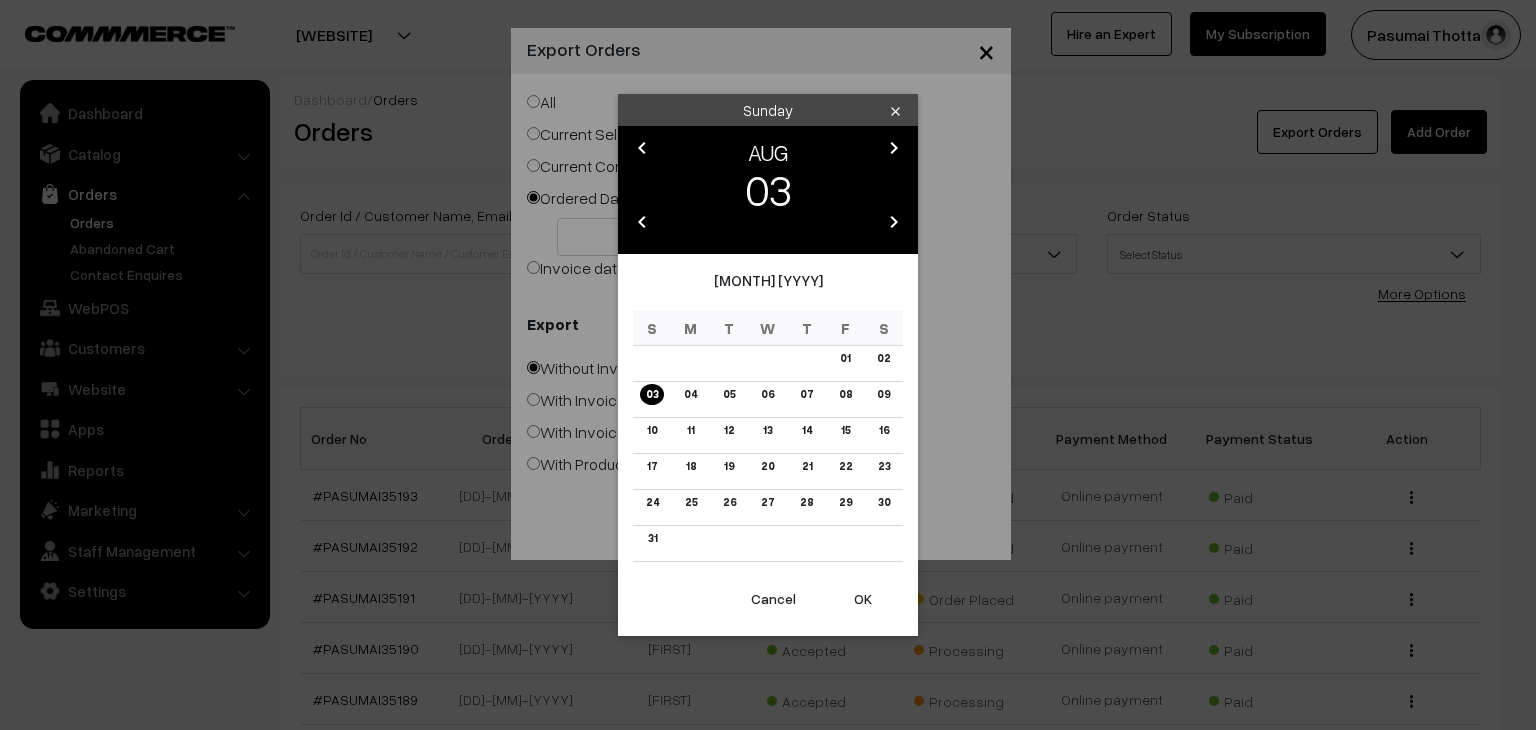 click on "chevron_left" at bounding box center (642, 222) 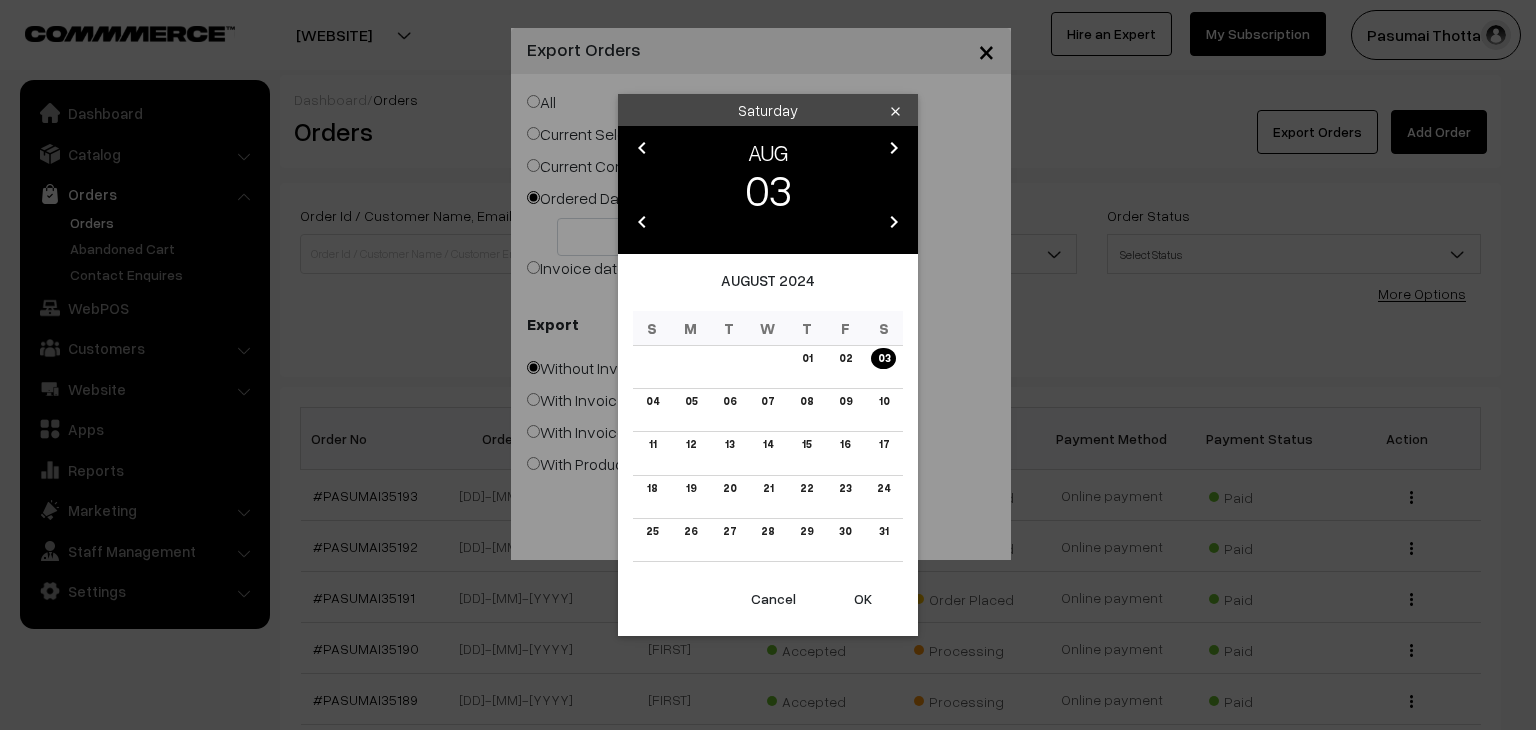 click on "chevron_left" at bounding box center (642, 148) 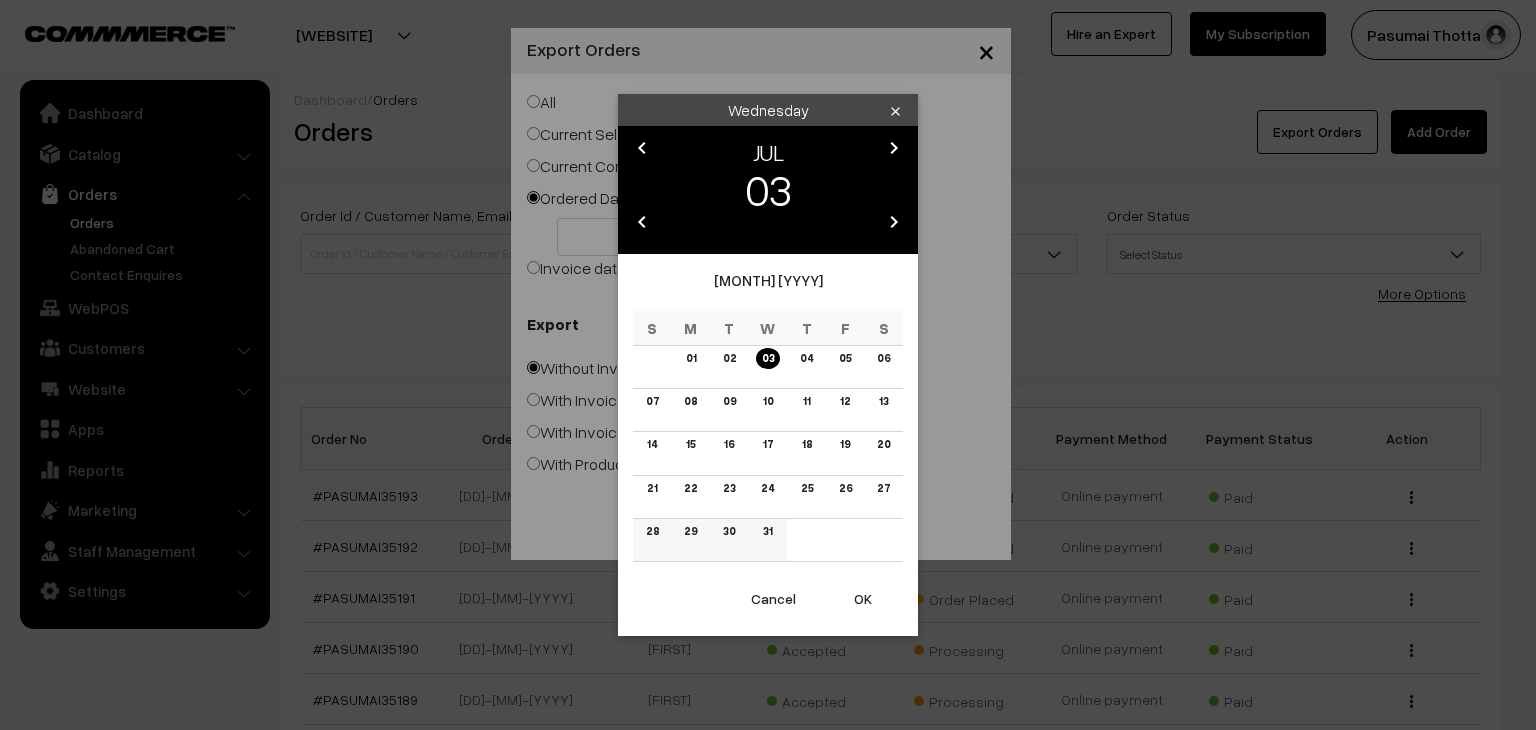 click on "31" at bounding box center [767, 531] 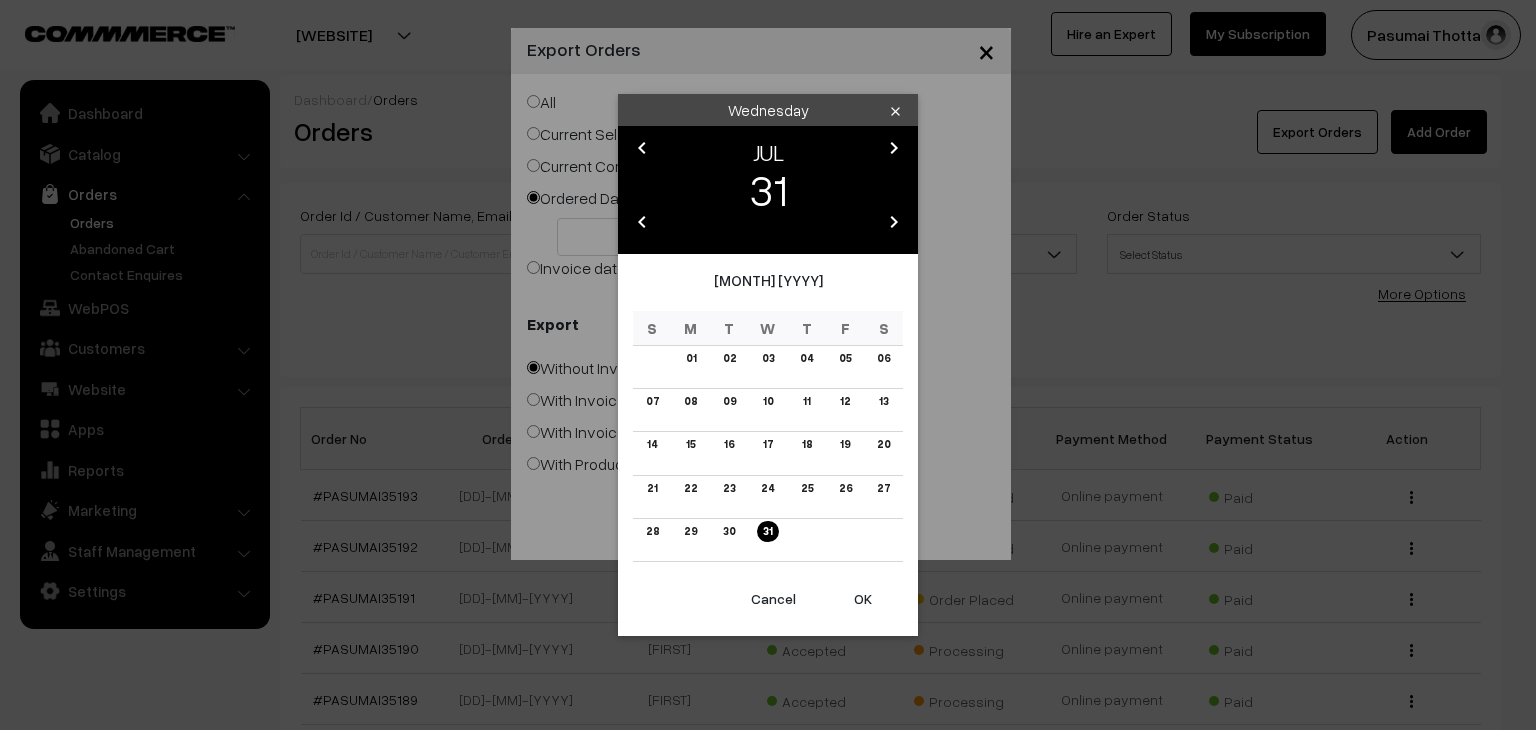 click on "OK" at bounding box center [863, 599] 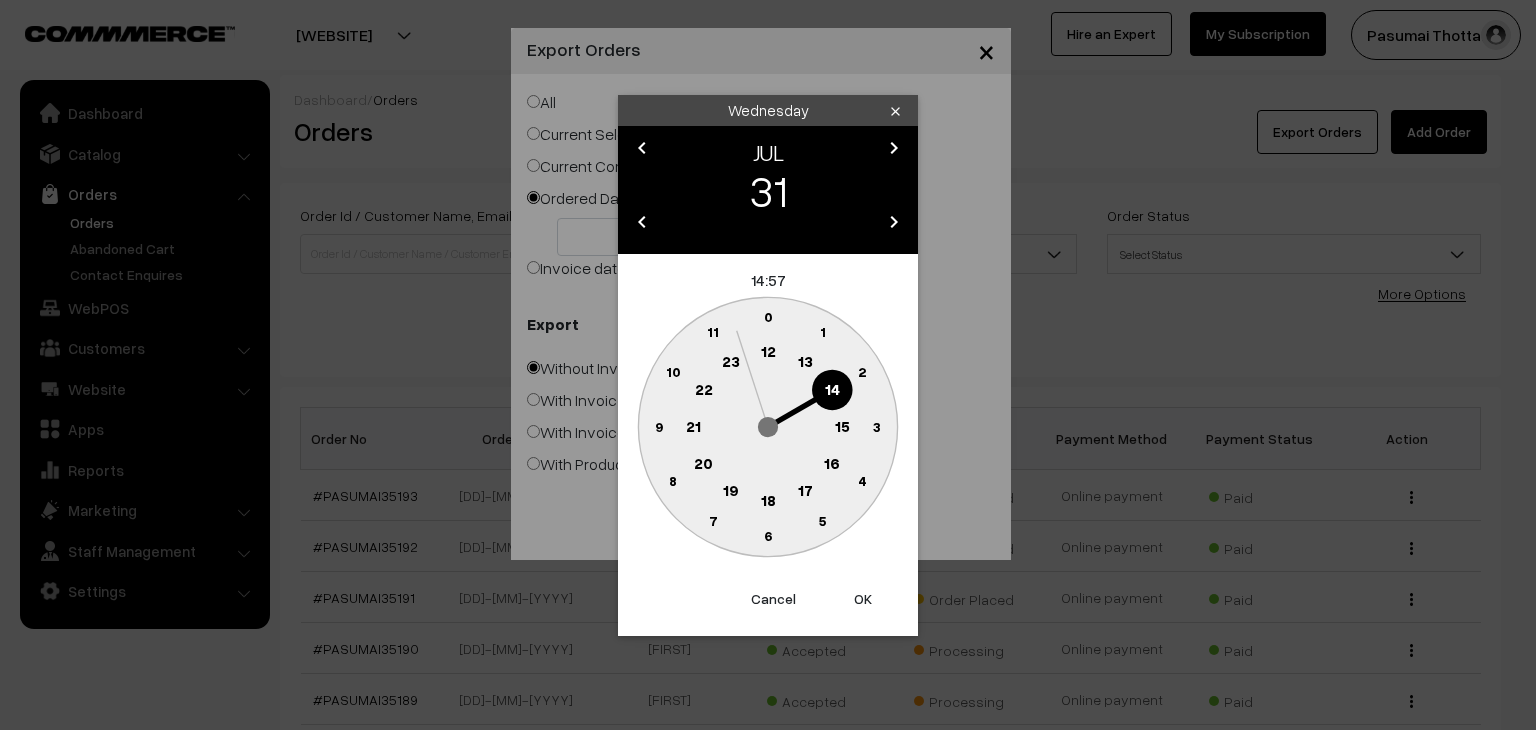 click on "OK" at bounding box center [863, 599] 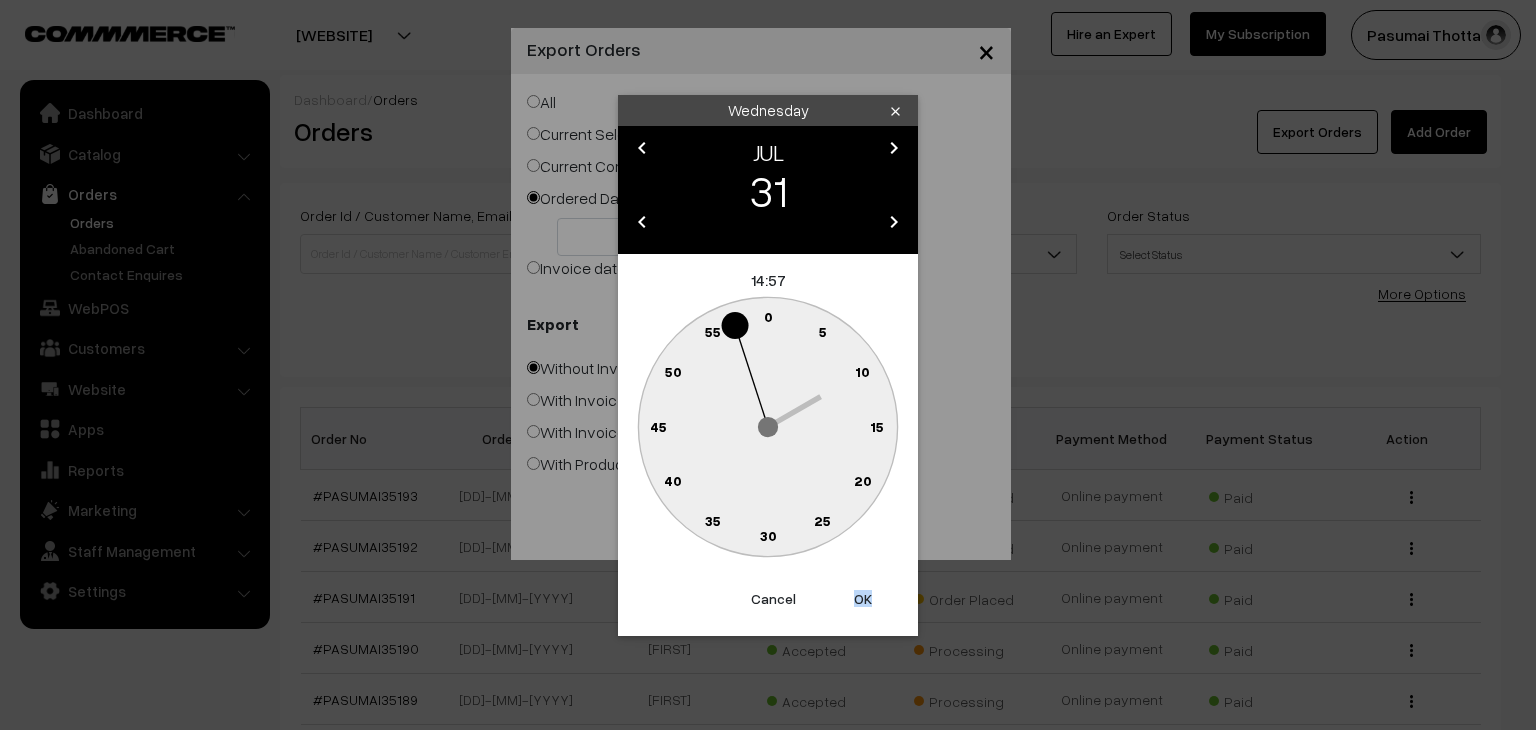 click on "OK" at bounding box center [863, 599] 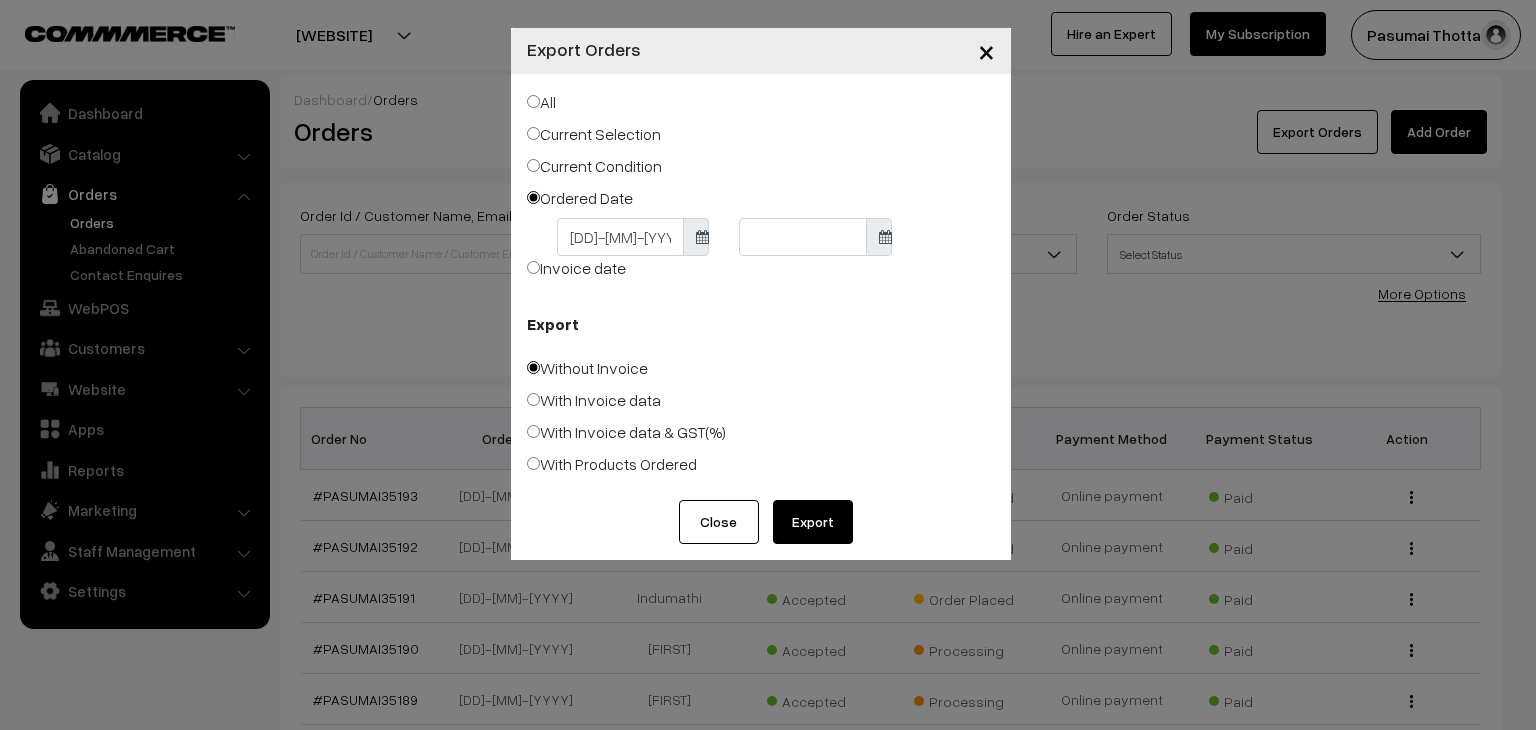 drag, startPoint x: 763, startPoint y: 243, endPoint x: 779, endPoint y: 263, distance: 25.612497 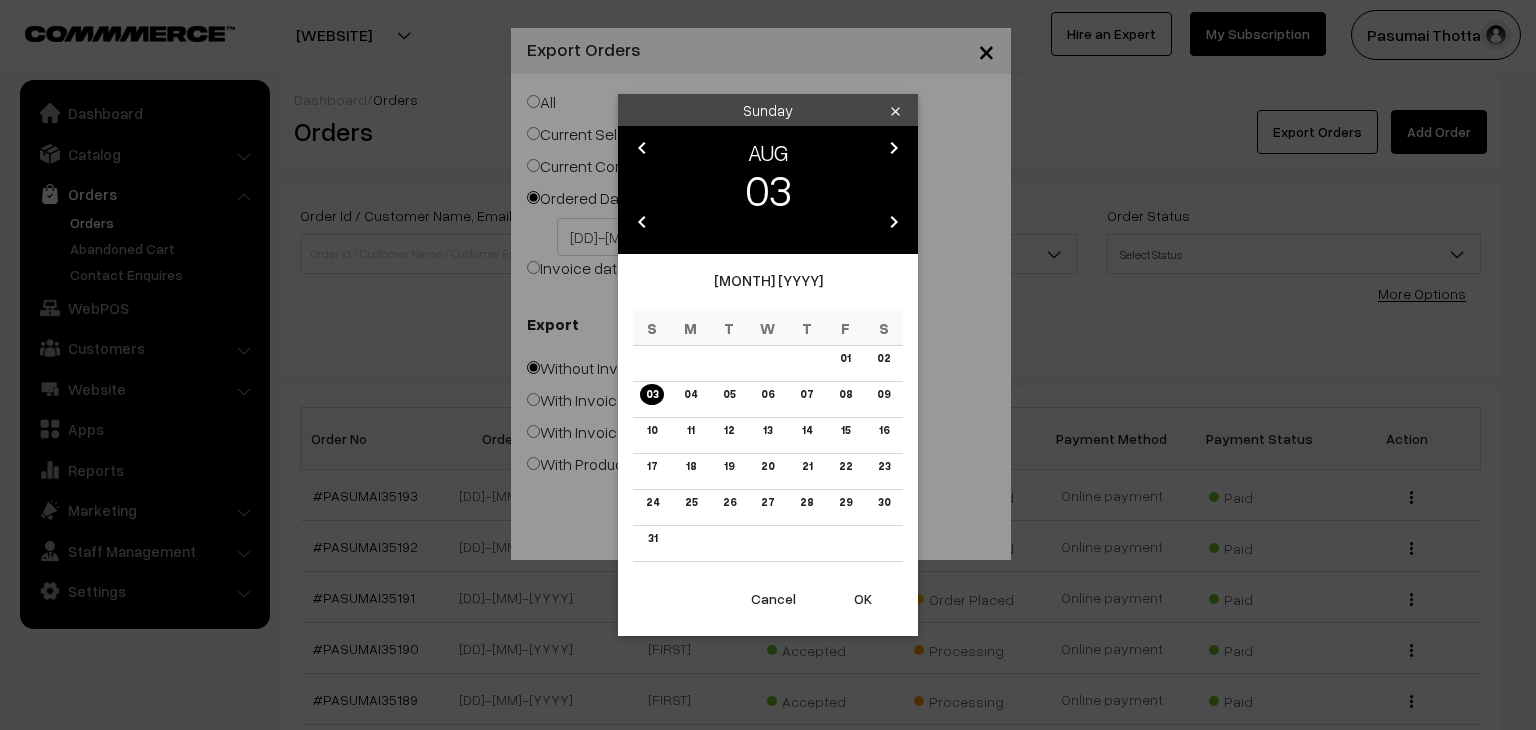 click on "chevron_left" at bounding box center (642, 148) 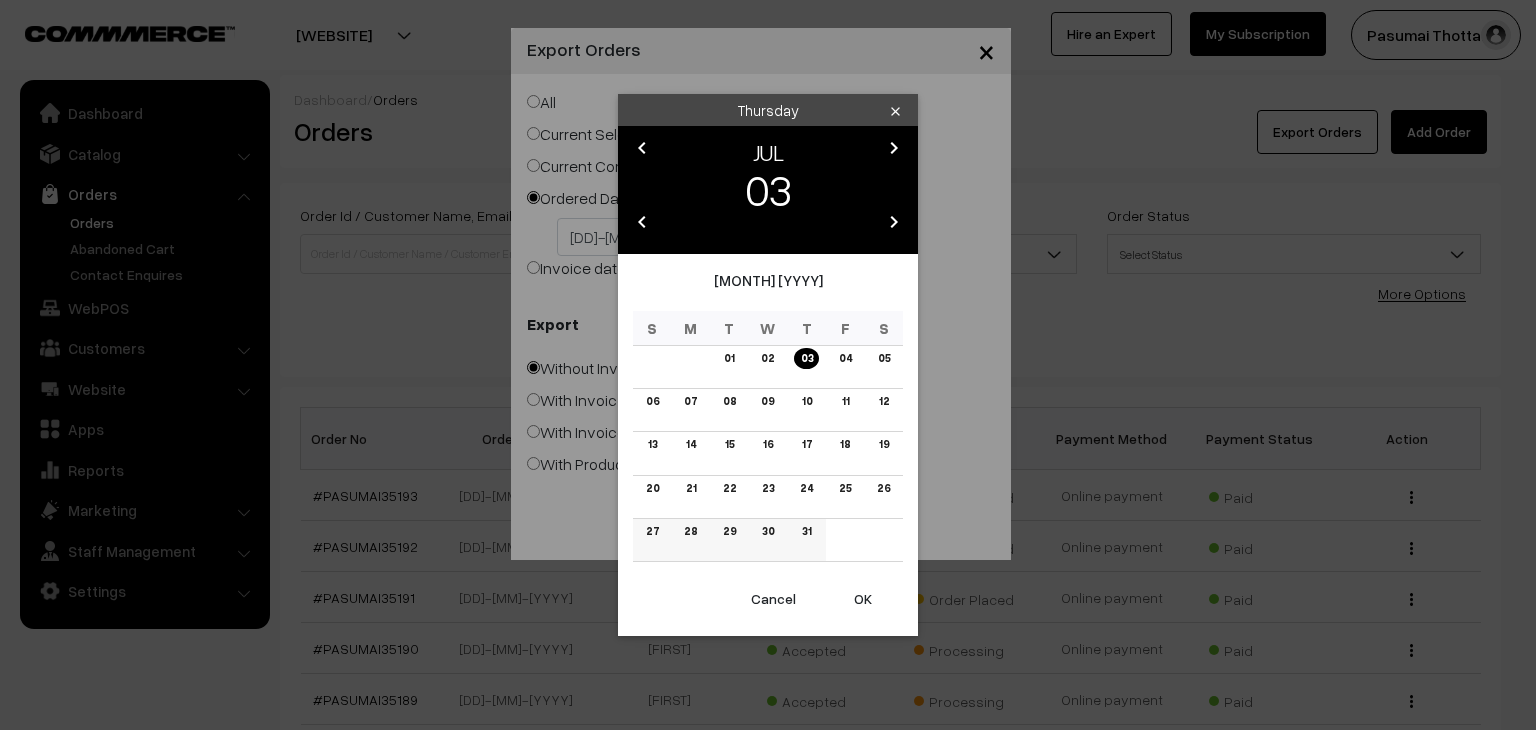 click on "31" at bounding box center (806, 531) 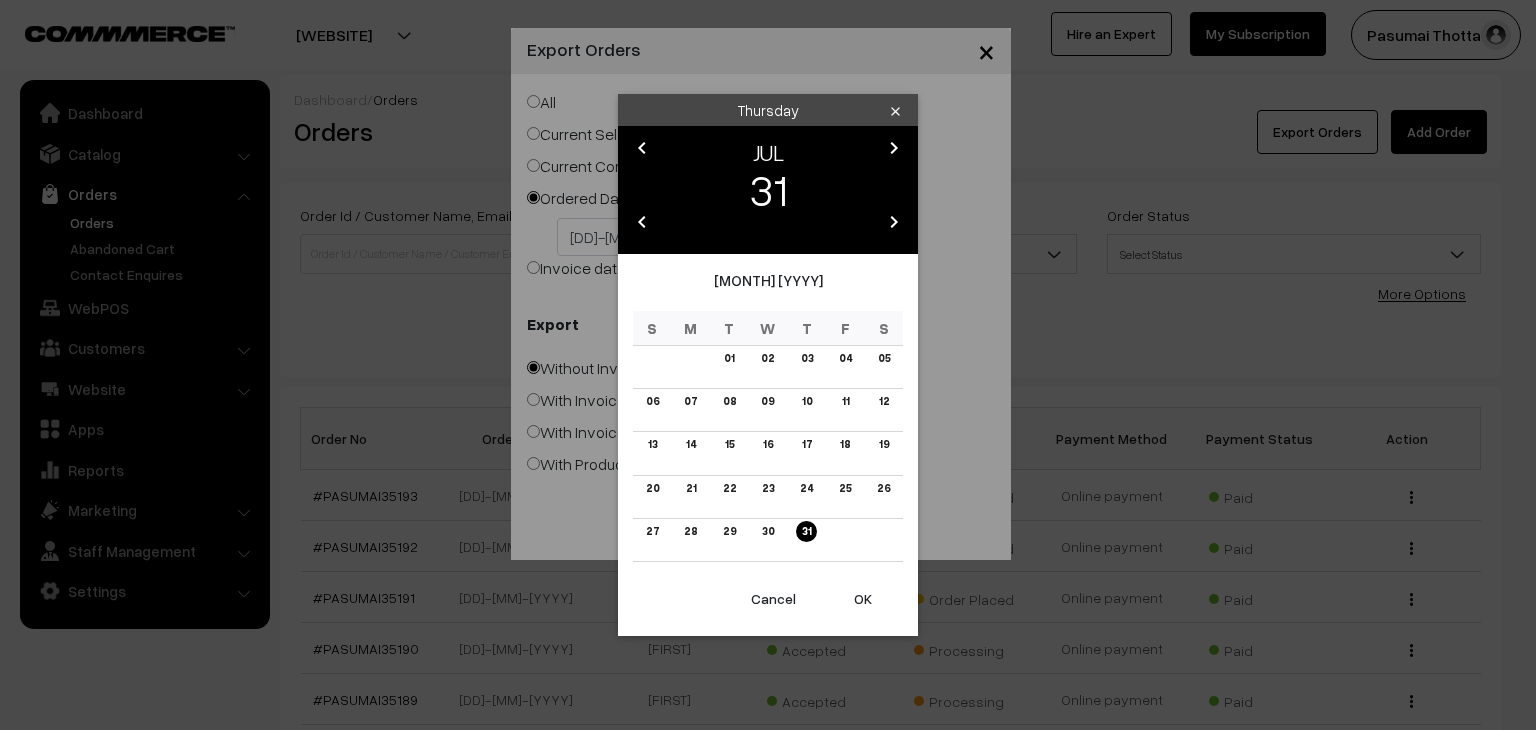 click on "OK" at bounding box center [863, 599] 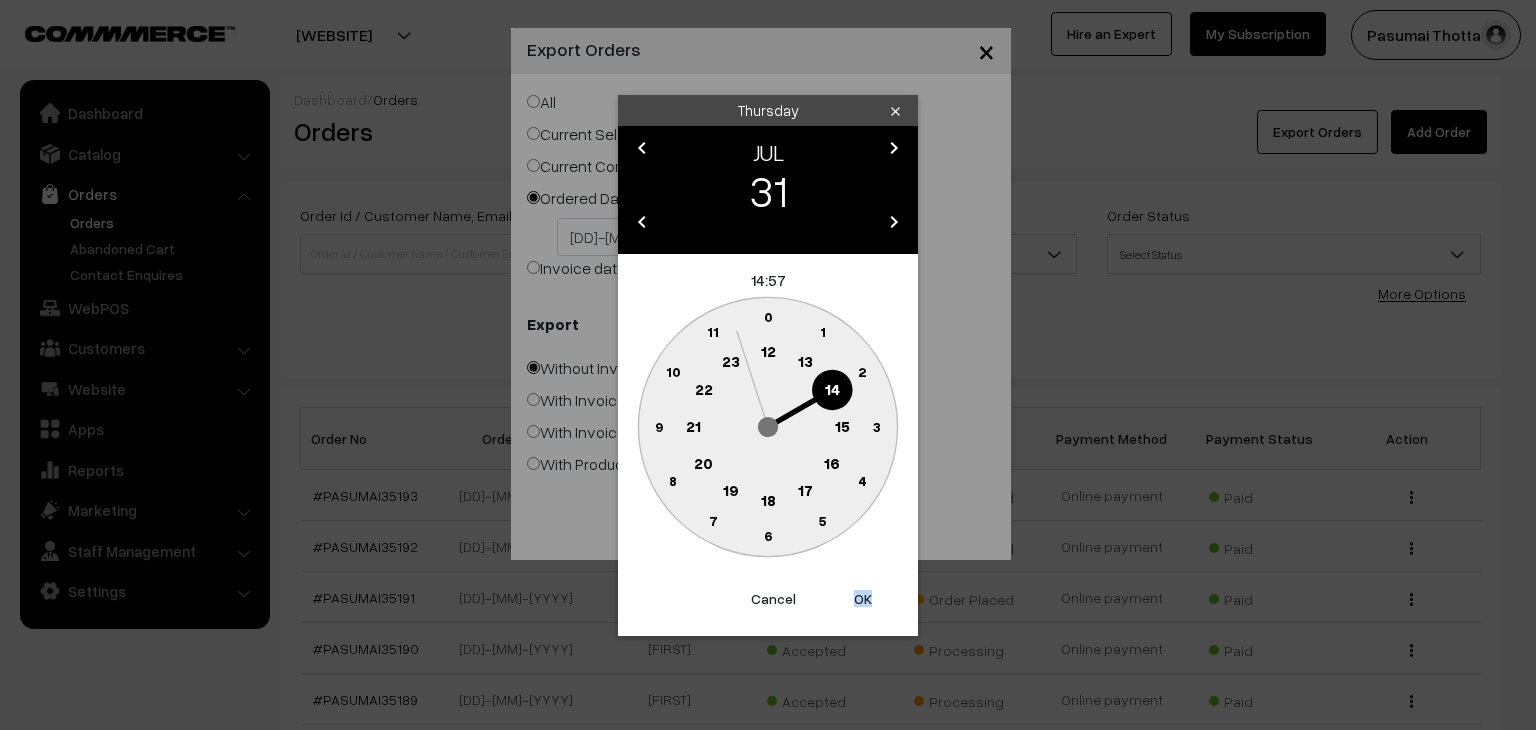 click on "OK" at bounding box center [863, 599] 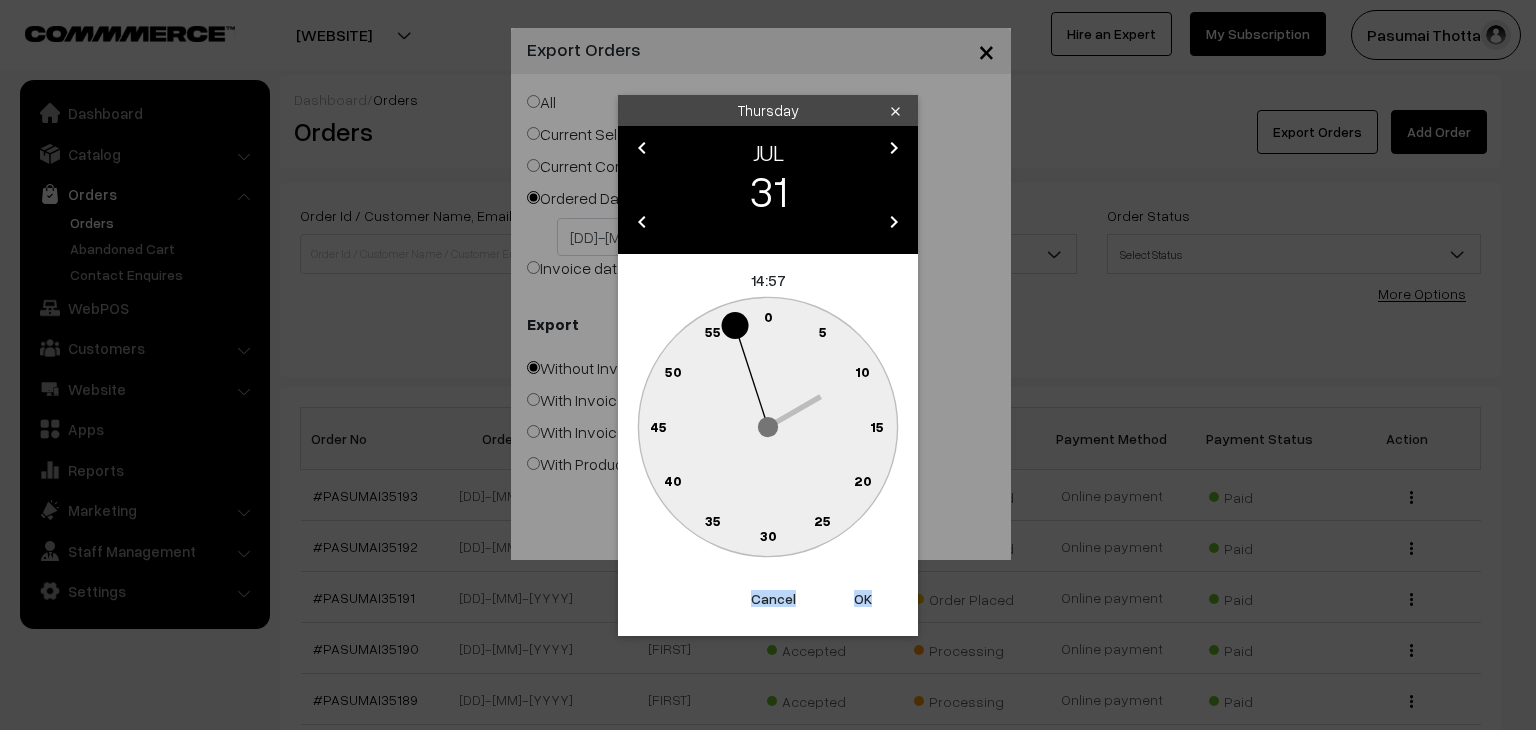 click on "OK" at bounding box center [863, 599] 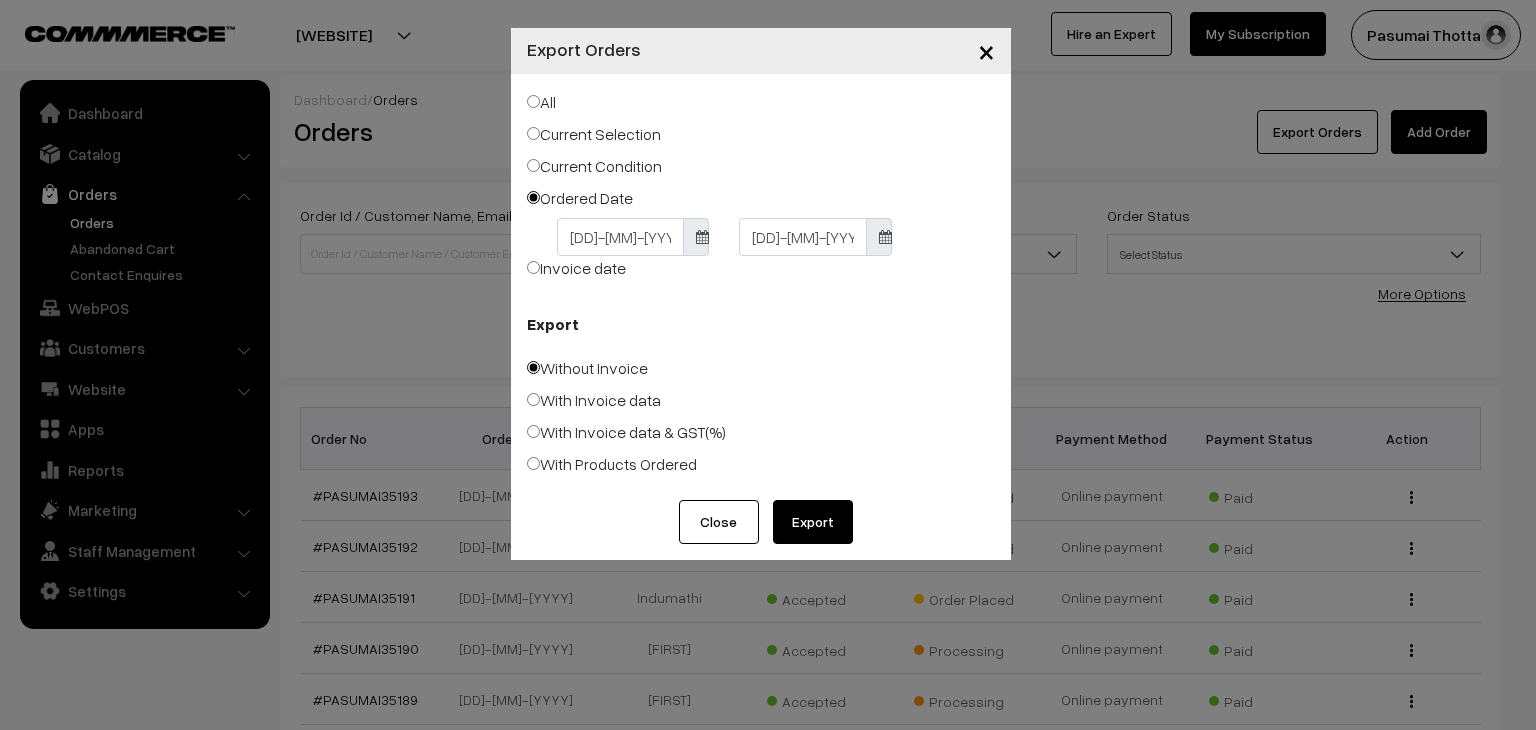click on "Export" at bounding box center (813, 522) 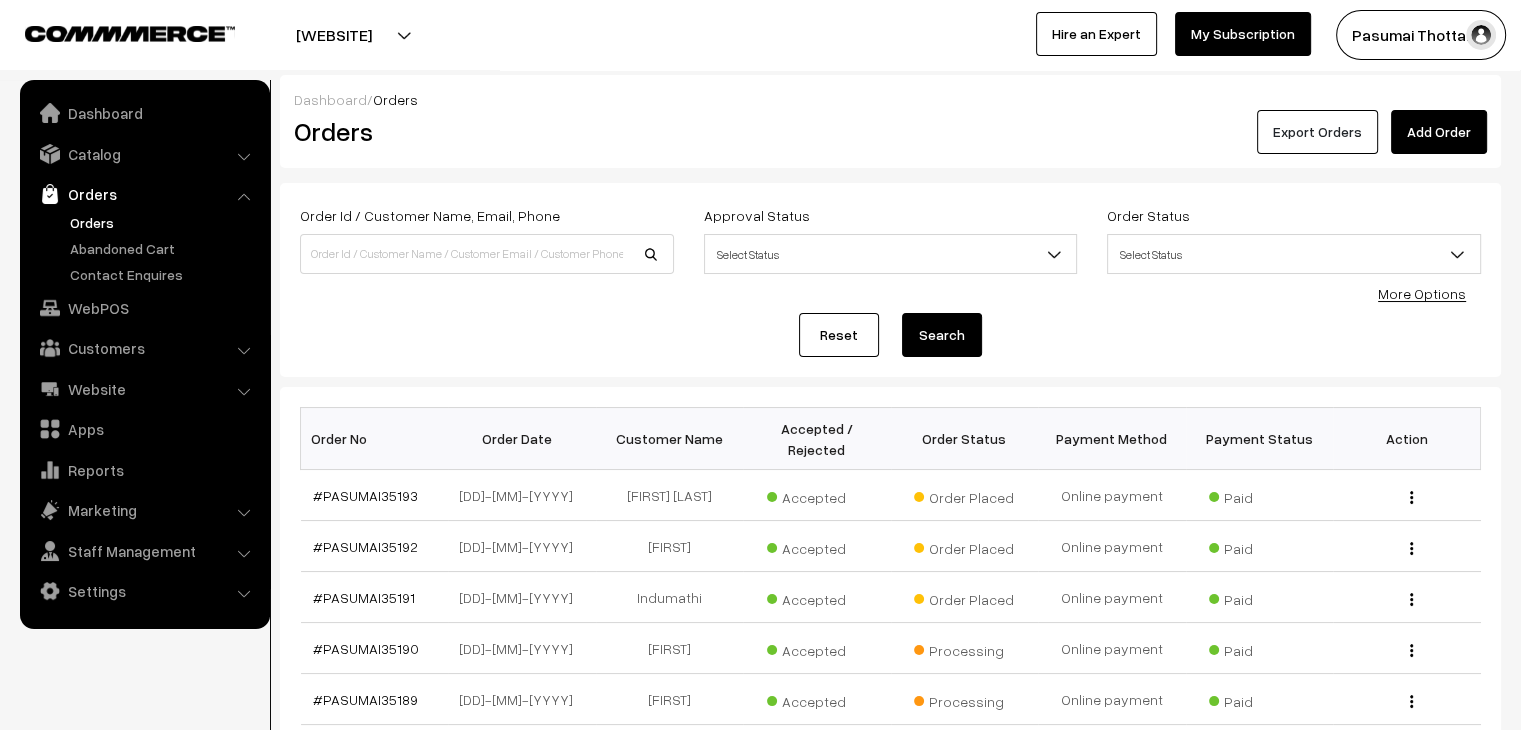 click on "Export Orders" at bounding box center (1317, 132) 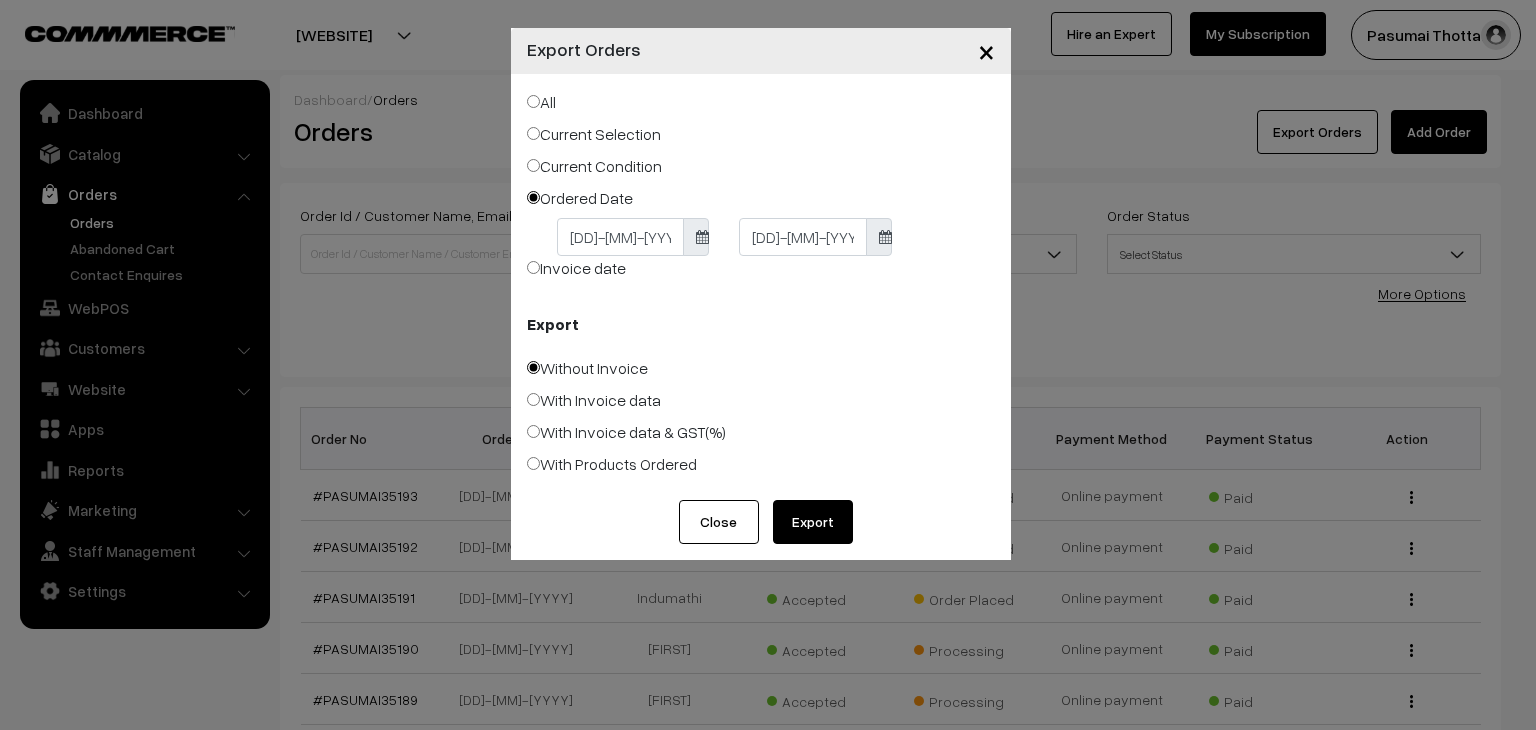 click on "Export" at bounding box center [813, 522] 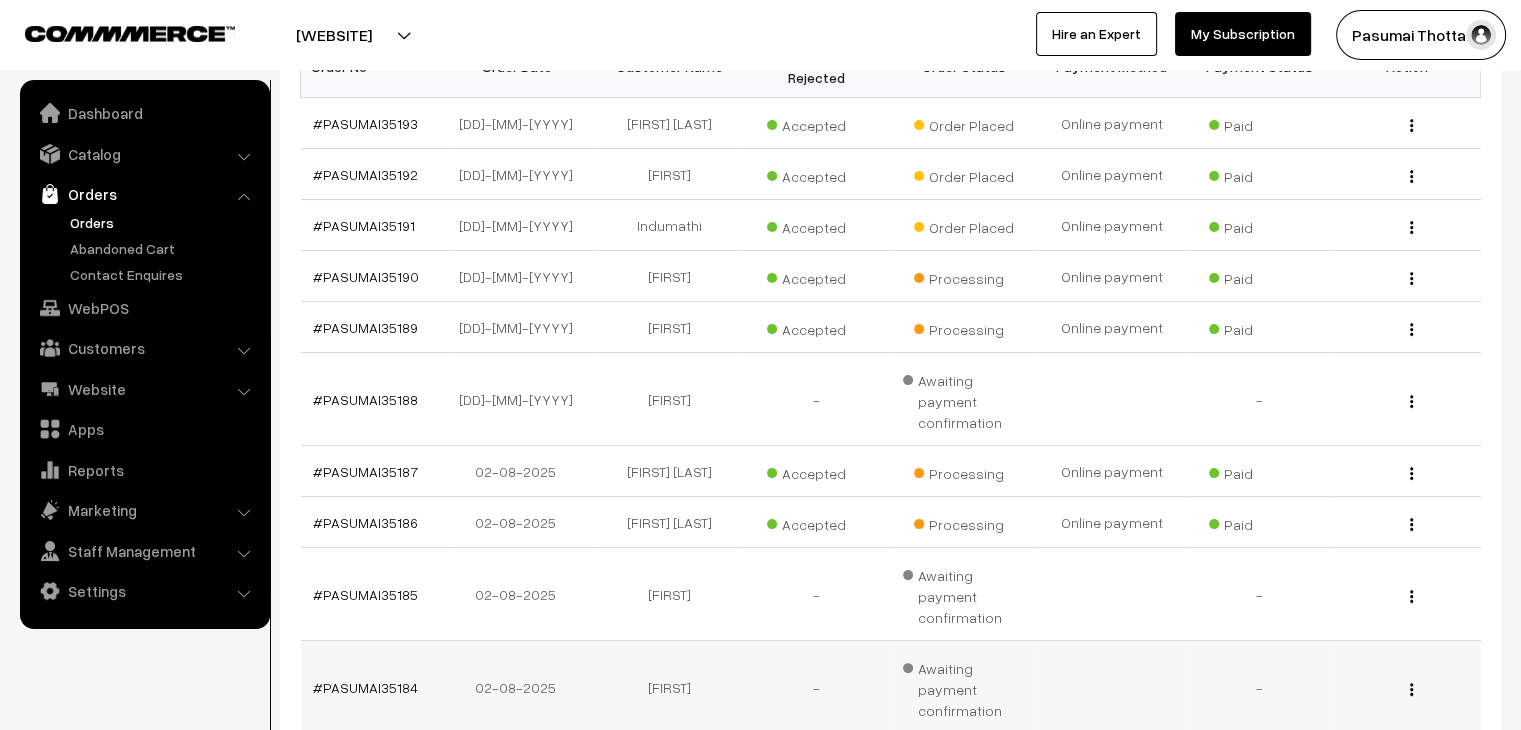 scroll, scrollTop: 540, scrollLeft: 0, axis: vertical 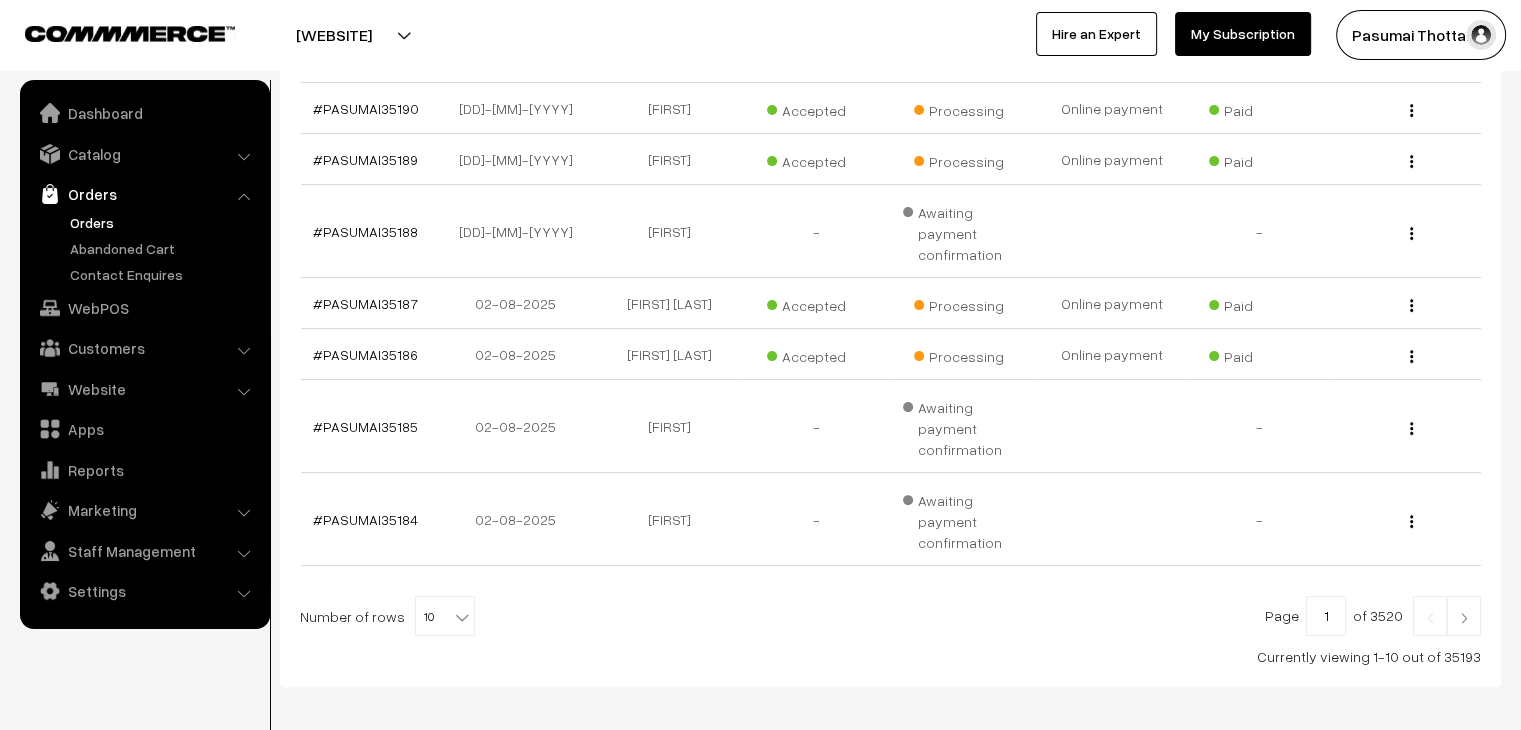 click at bounding box center [462, 617] 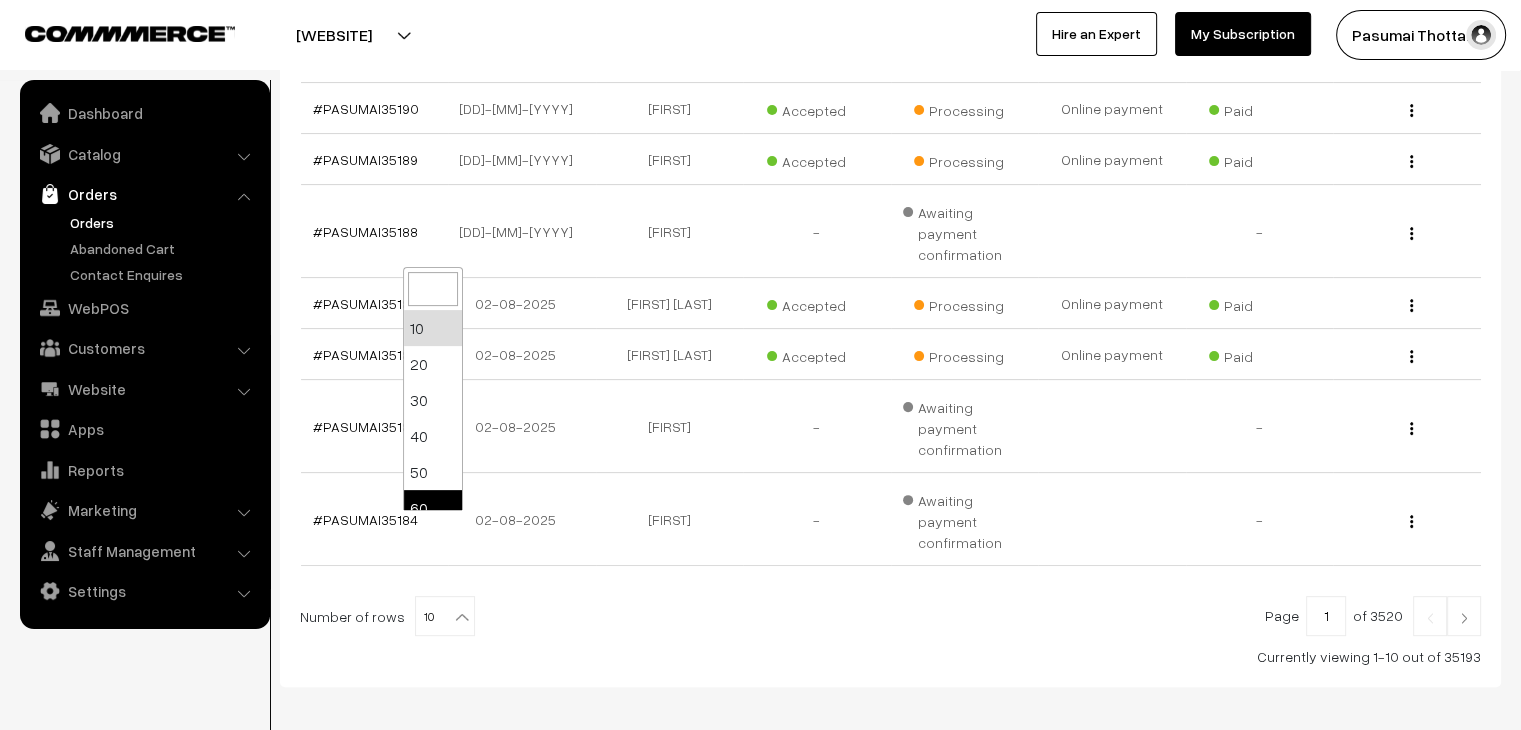 scroll, scrollTop: 160, scrollLeft: 0, axis: vertical 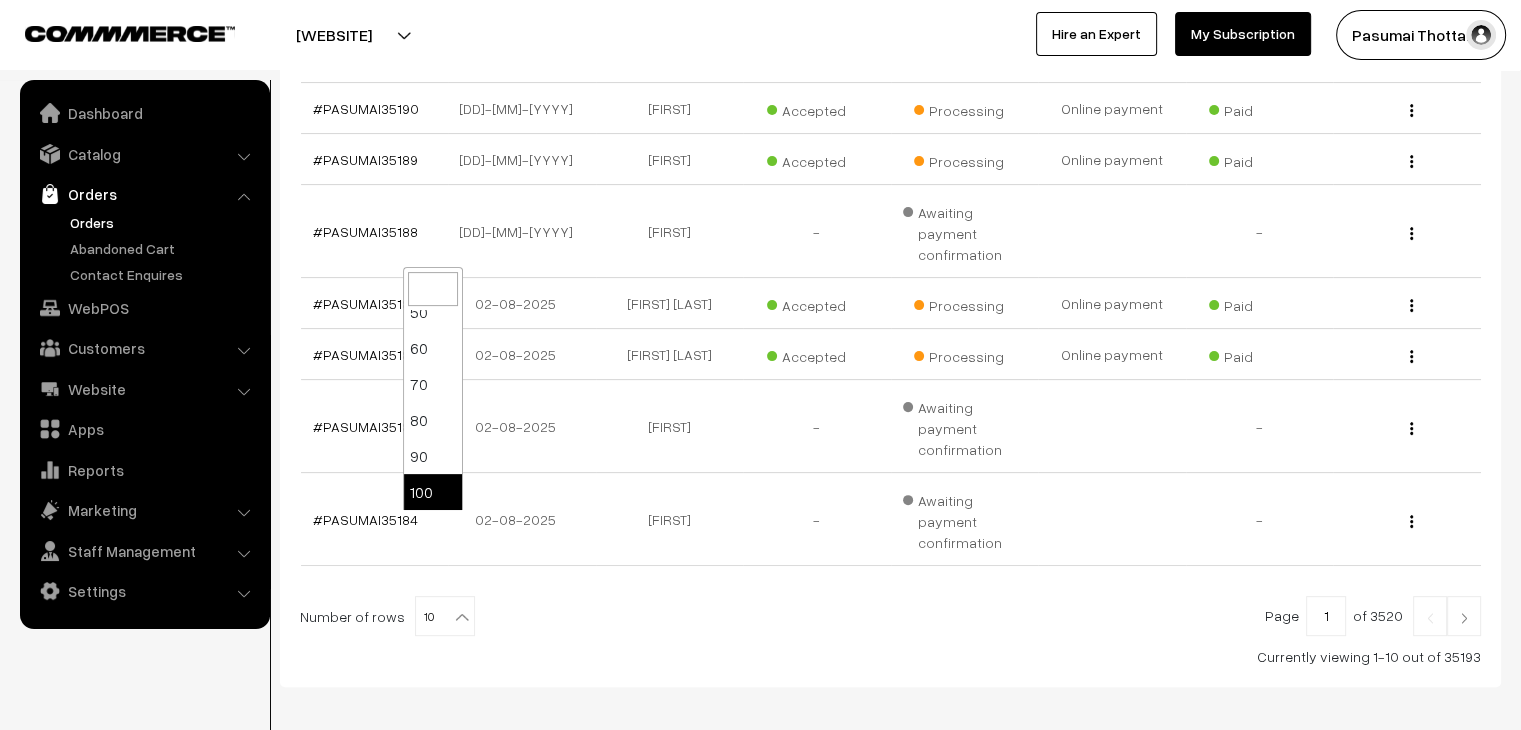 select on "100" 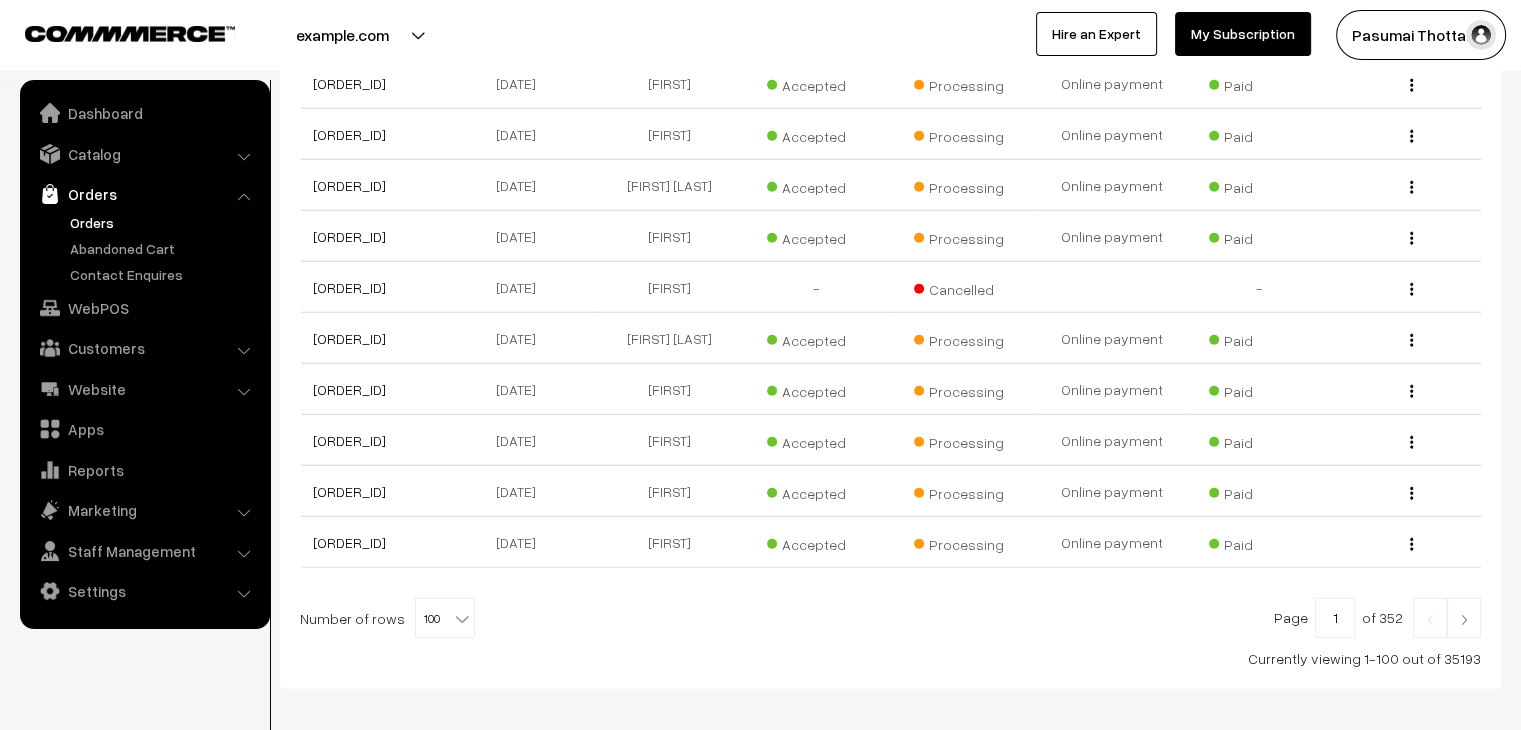 scroll, scrollTop: 5144, scrollLeft: 0, axis: vertical 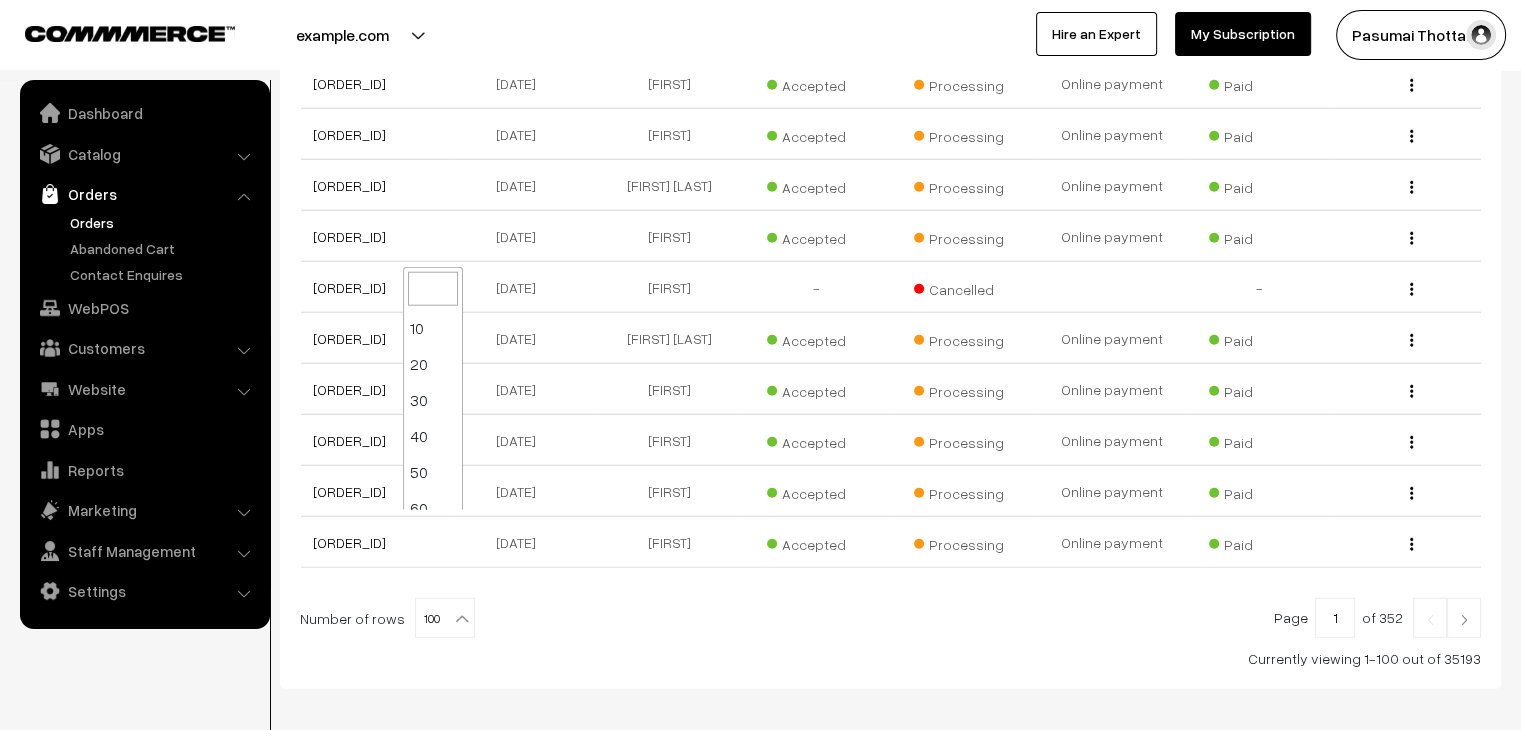 drag, startPoint x: 432, startPoint y: 522, endPoint x: 444, endPoint y: 518, distance: 12.649111 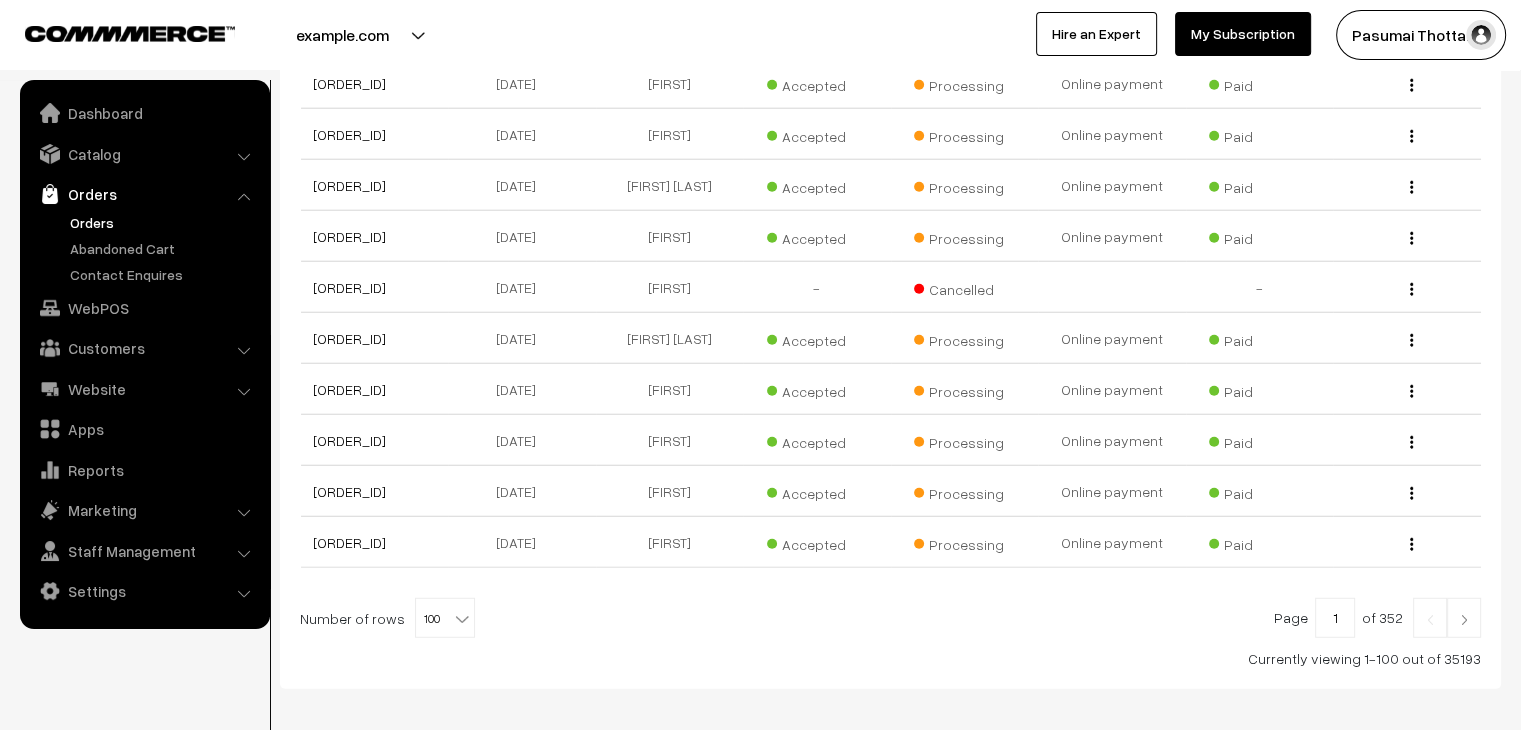 click on "Bulk Options
Delete Selected
Bulk Options
Order No
Order Date
Customer Name
Accepted / Rejected
Order Status
Payment Method
Payment Status
Action" at bounding box center [890, -2034] 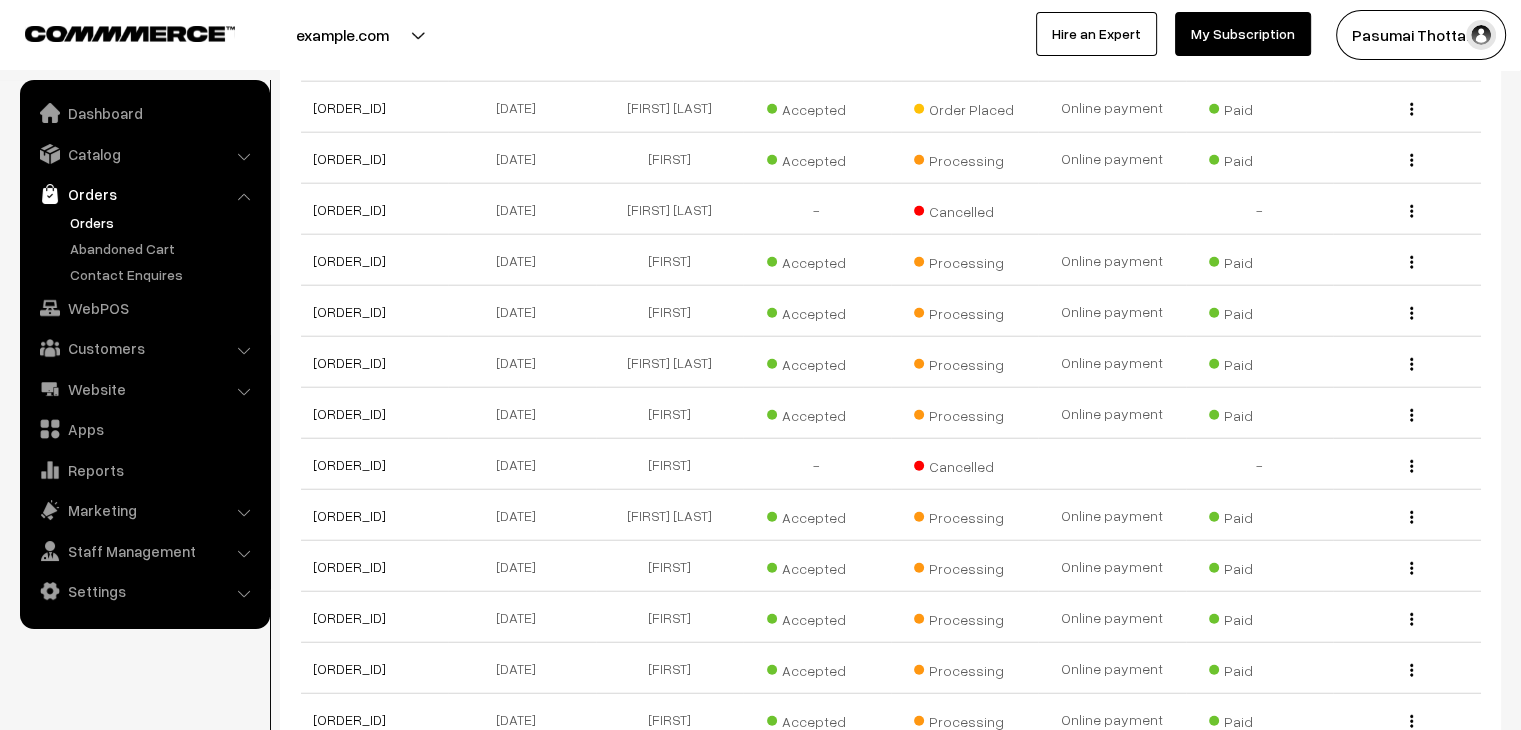 scroll, scrollTop: 5144, scrollLeft: 0, axis: vertical 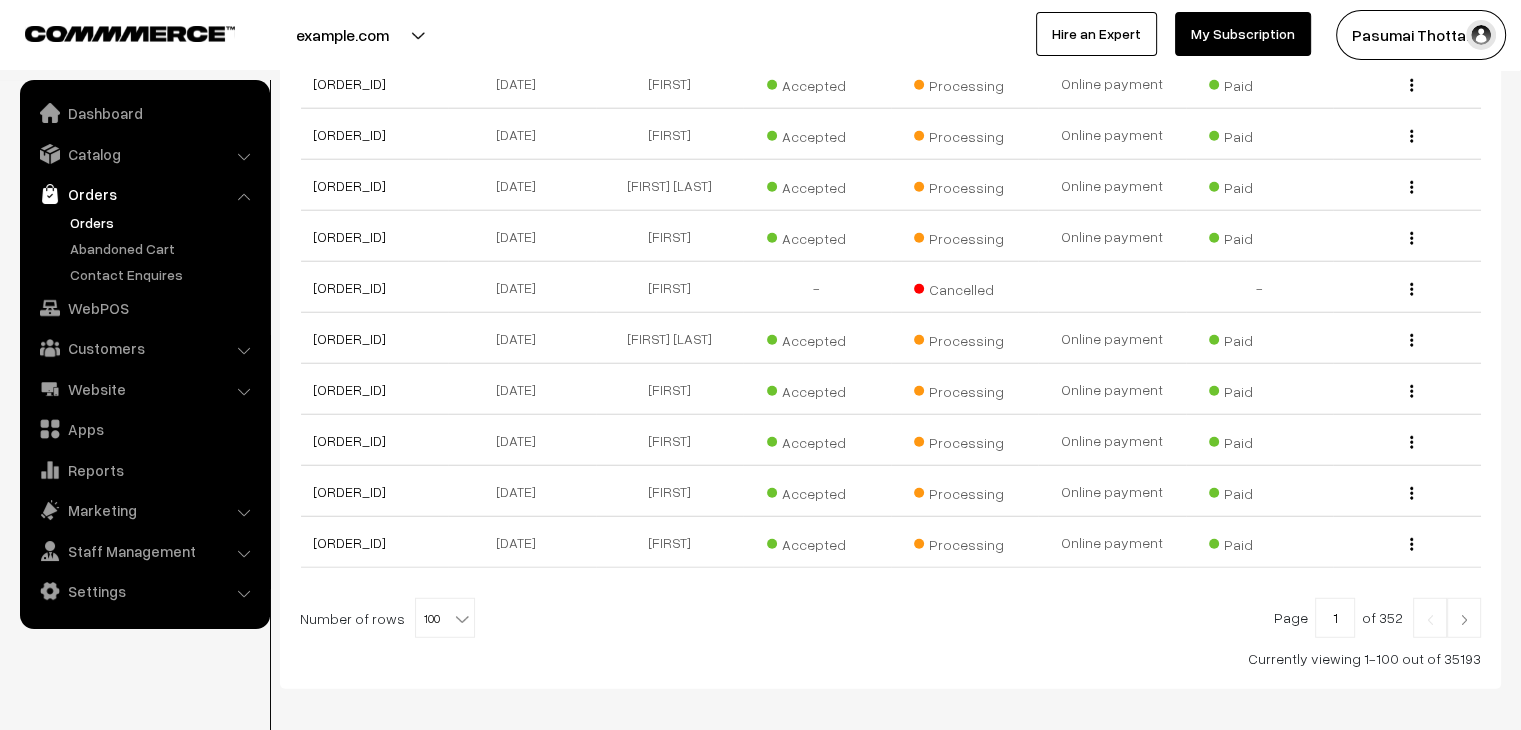 click at bounding box center (1464, 620) 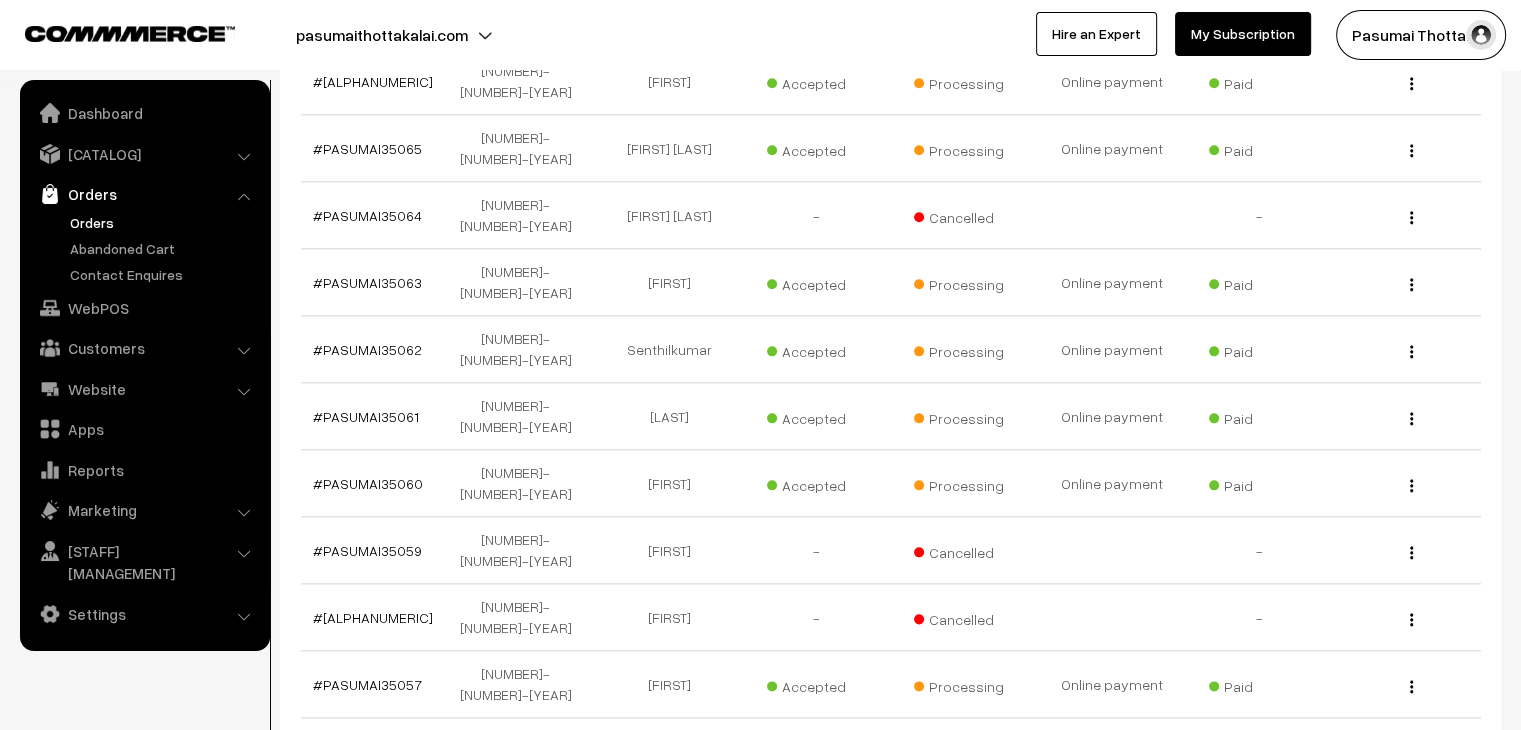 scroll, scrollTop: 2300, scrollLeft: 0, axis: vertical 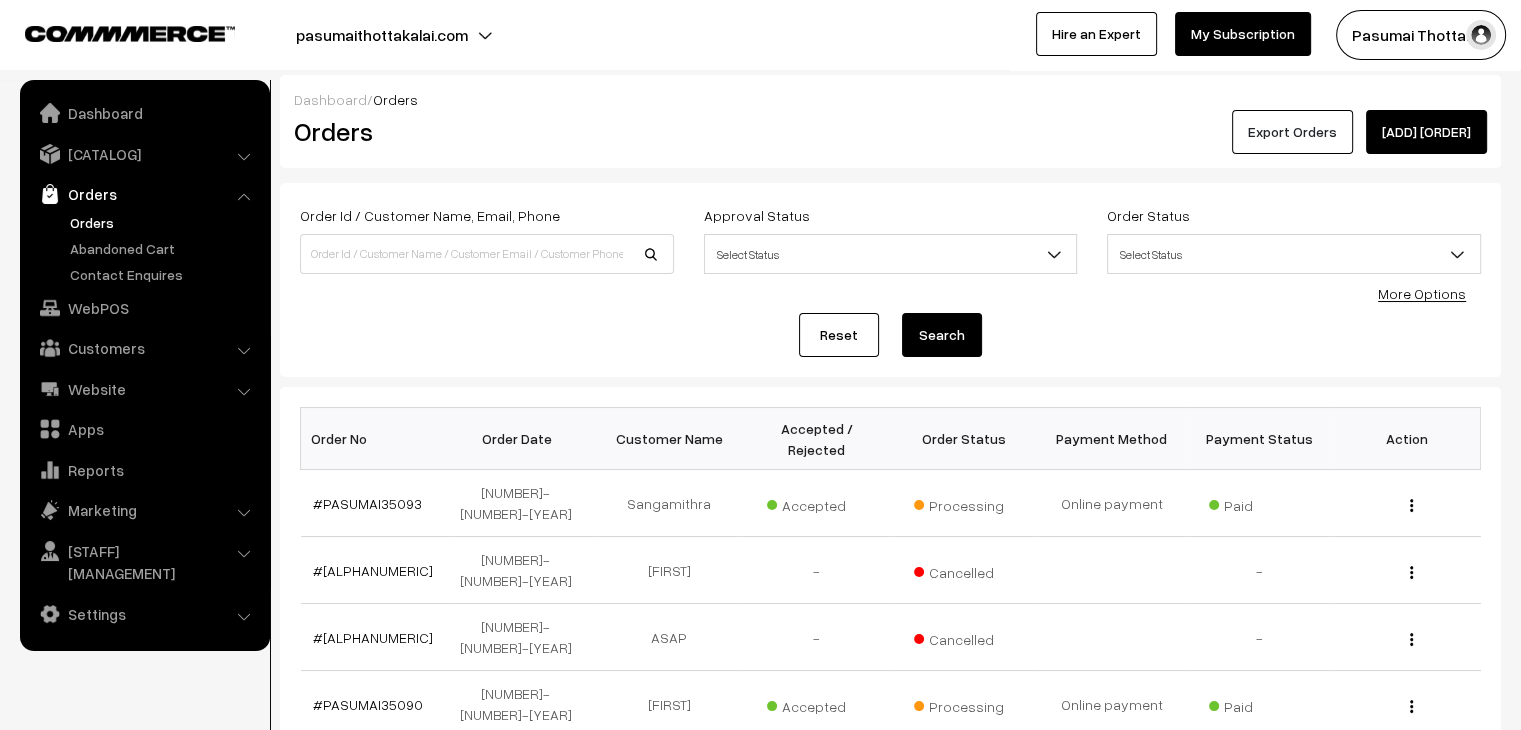 click on "Export Orders" at bounding box center [1292, 132] 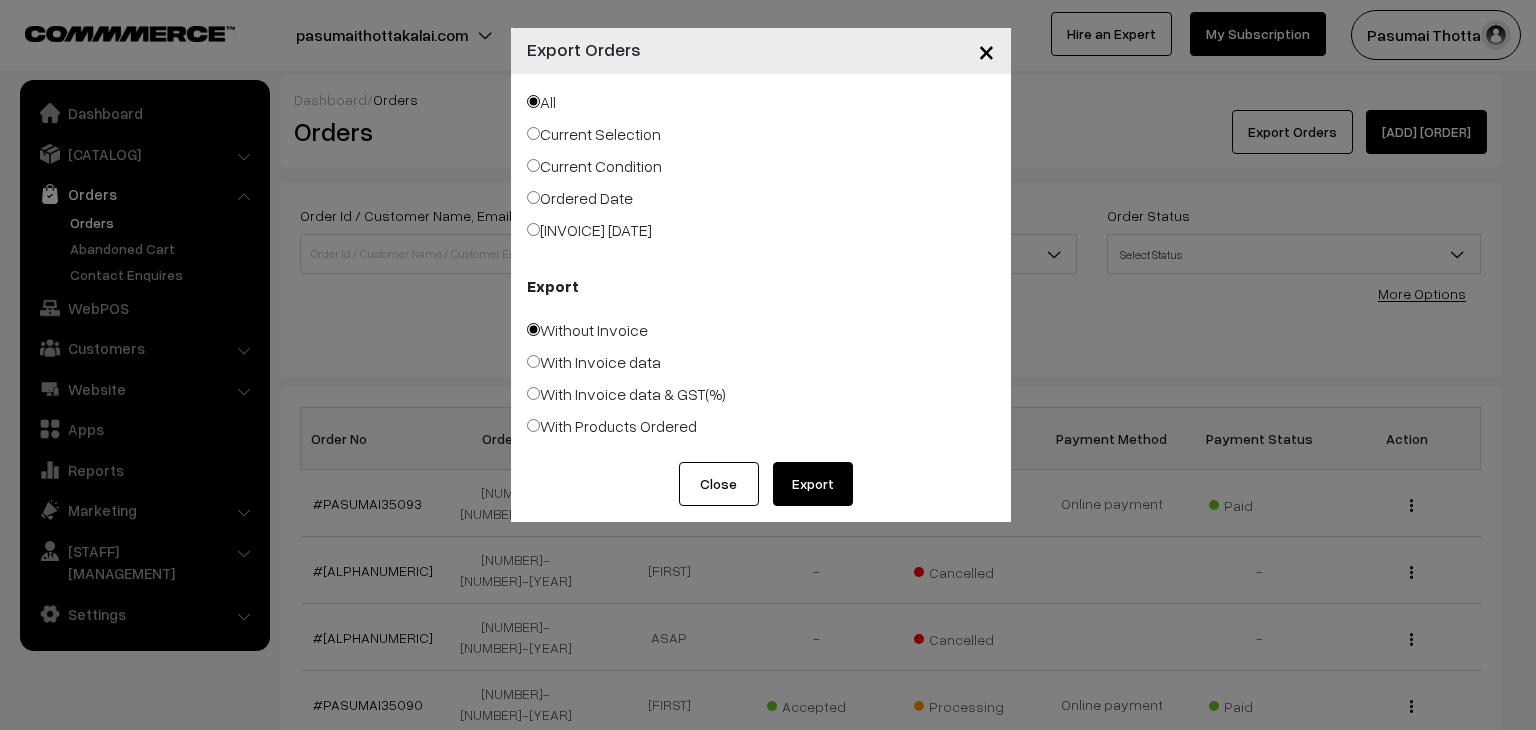 click on "Ordered Date" at bounding box center [580, 198] 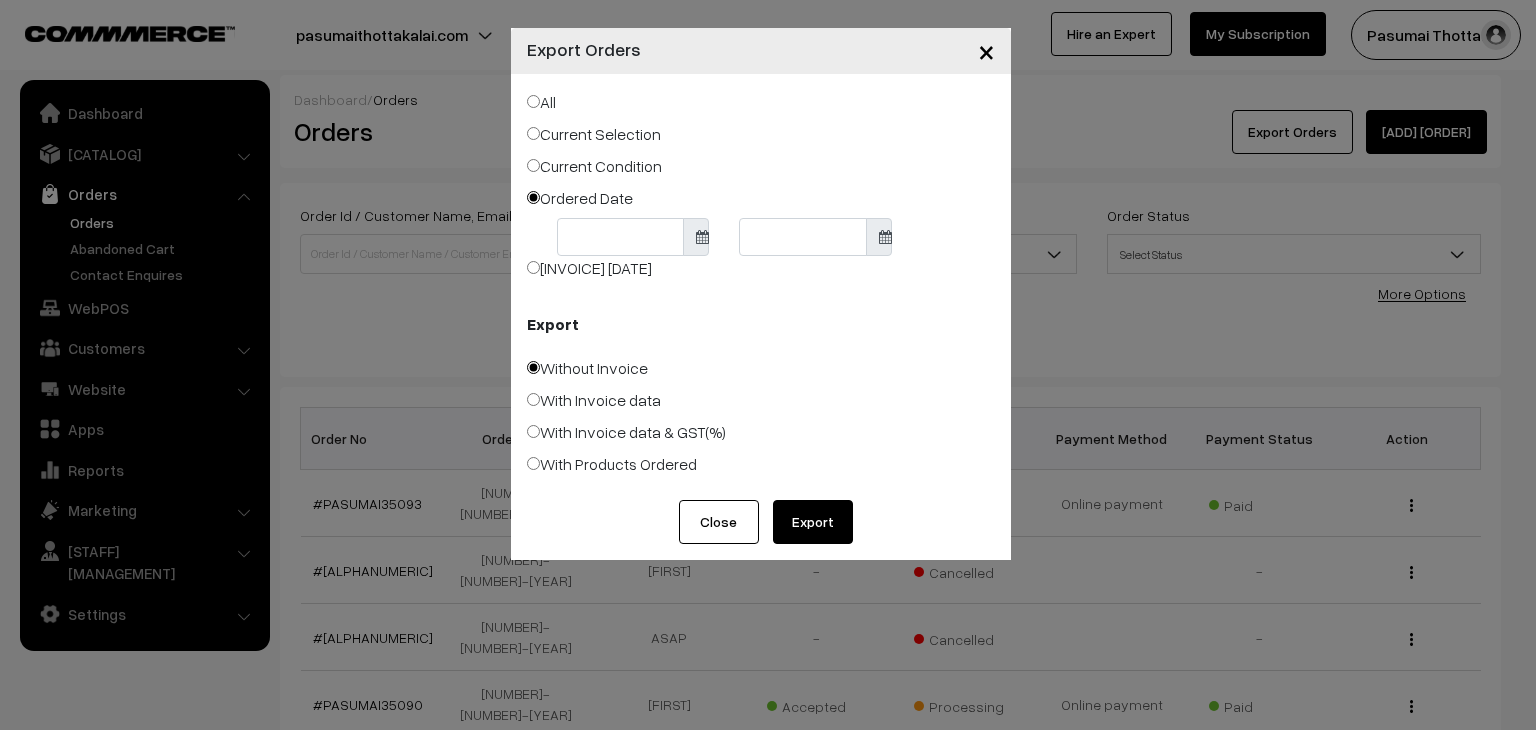 click on "Thank you for showing interest. Our team will call you shortly.
Close
pasumaithottakalai.com
Go to Website
Create New Store
My Profile Support" at bounding box center [768, 3638] 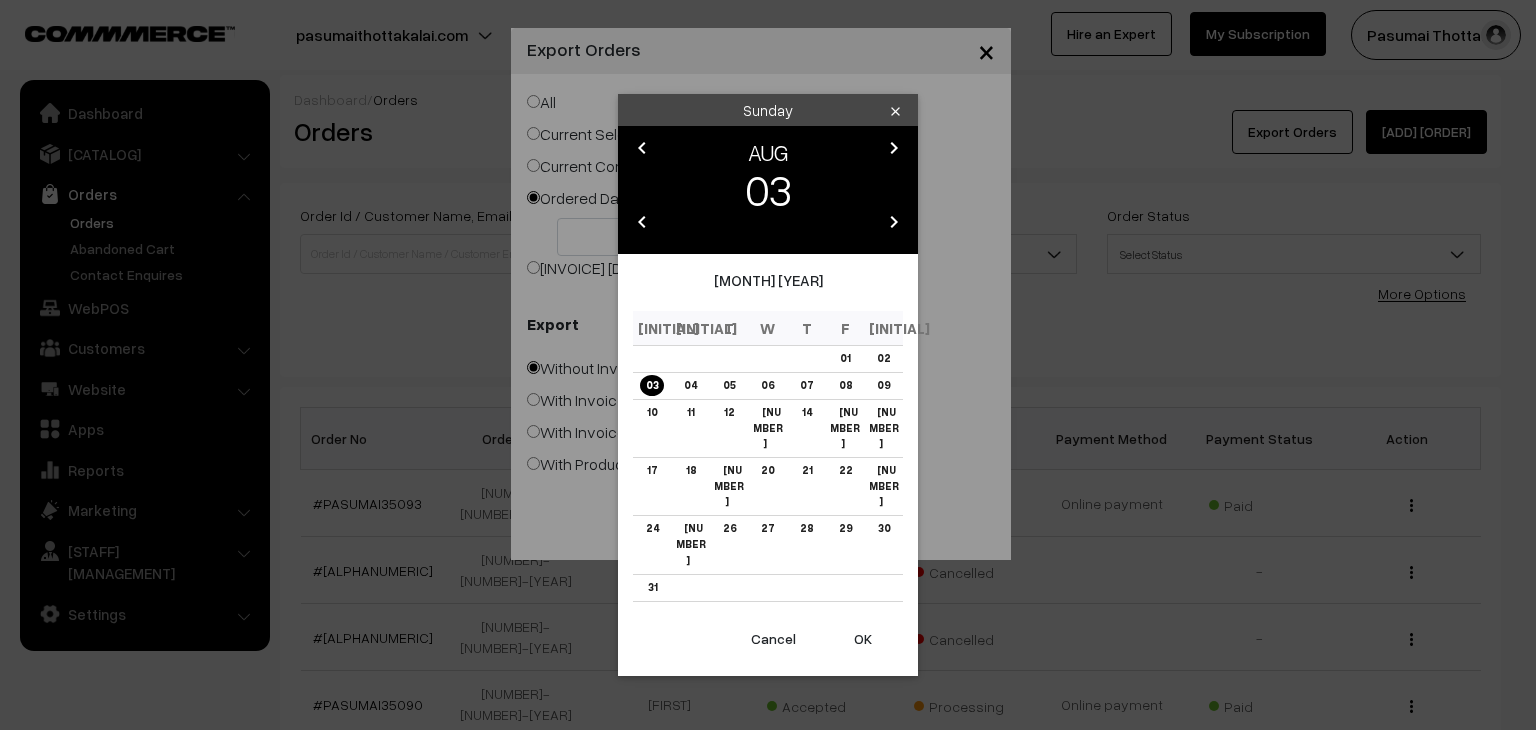 click on "chevron_left" at bounding box center (642, 148) 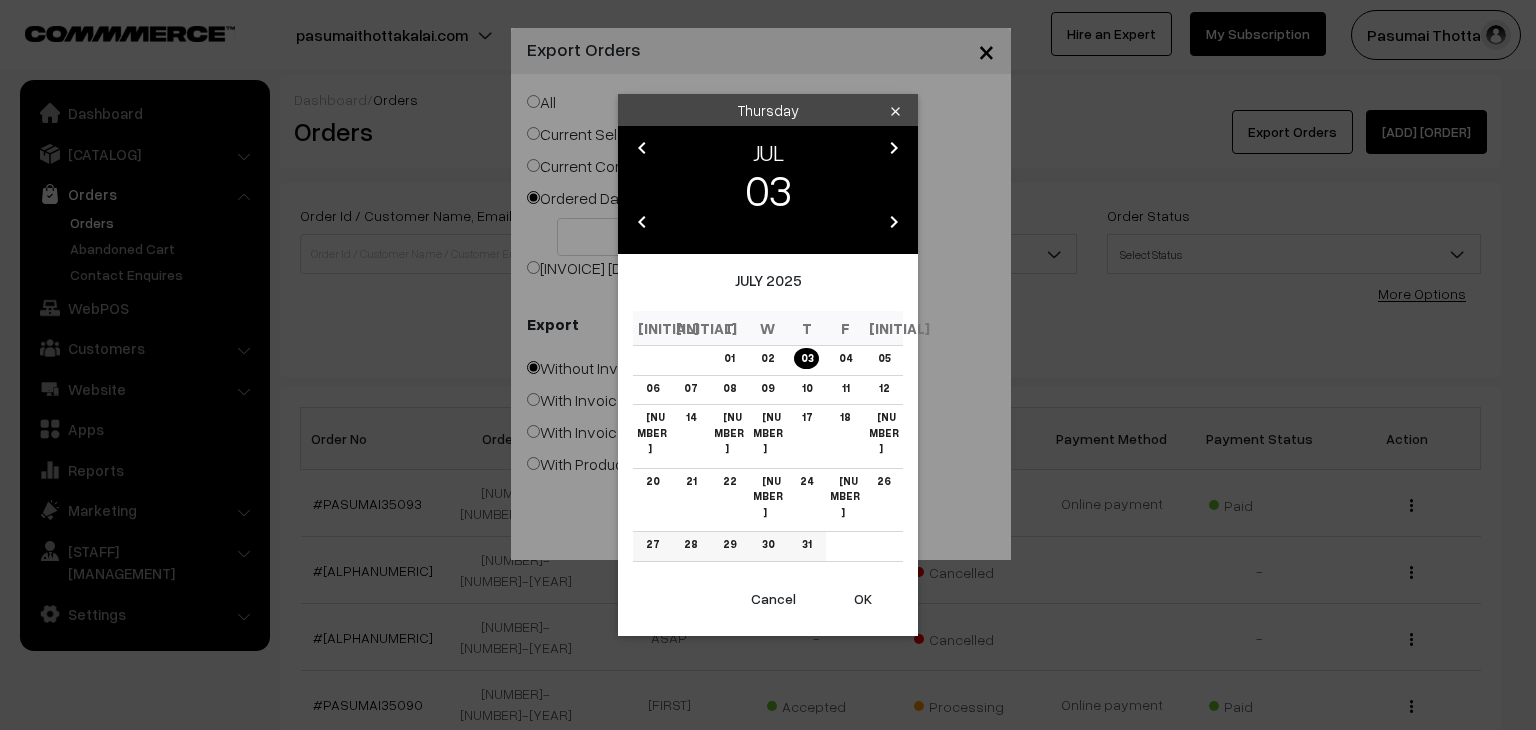 click on "31" at bounding box center (806, 547) 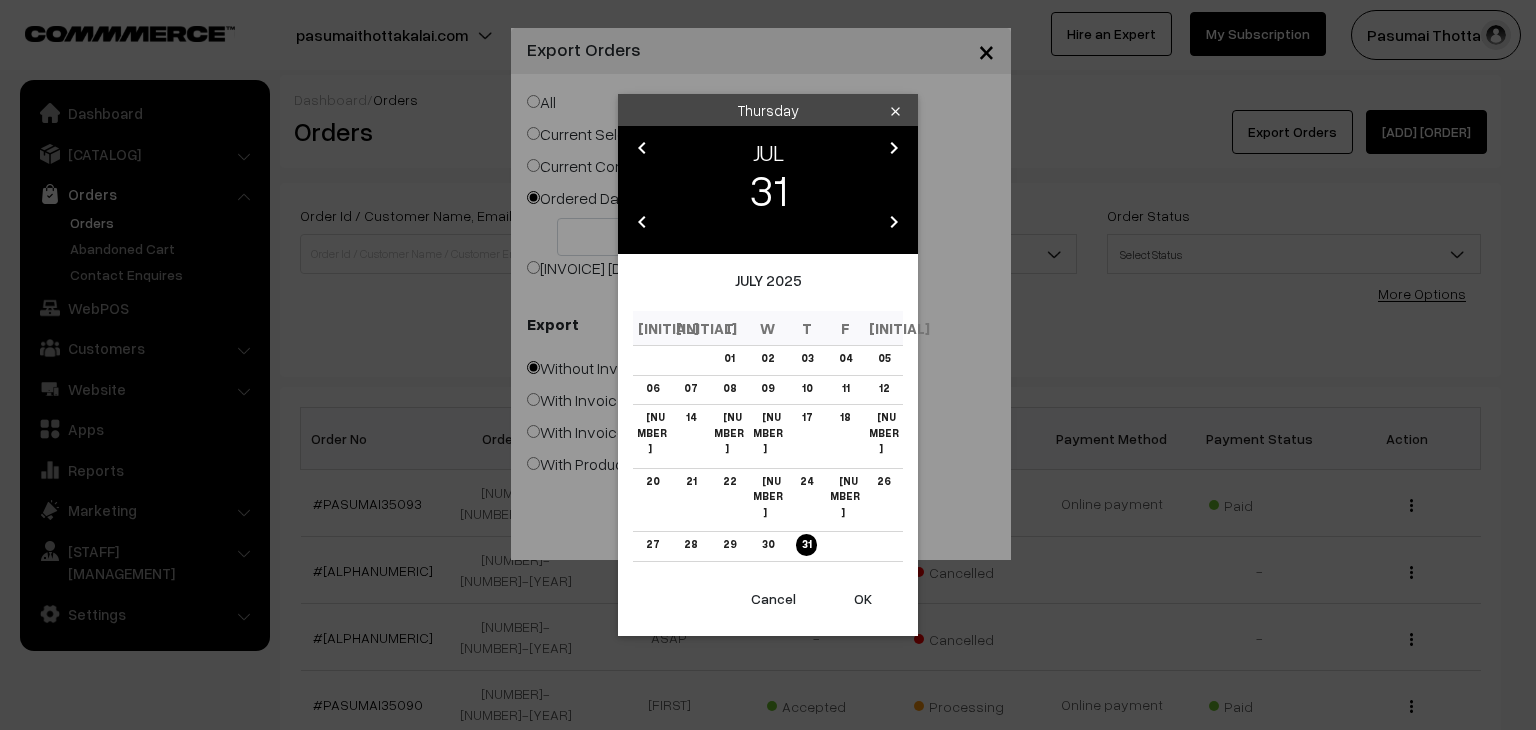 click on "OK" at bounding box center (863, 599) 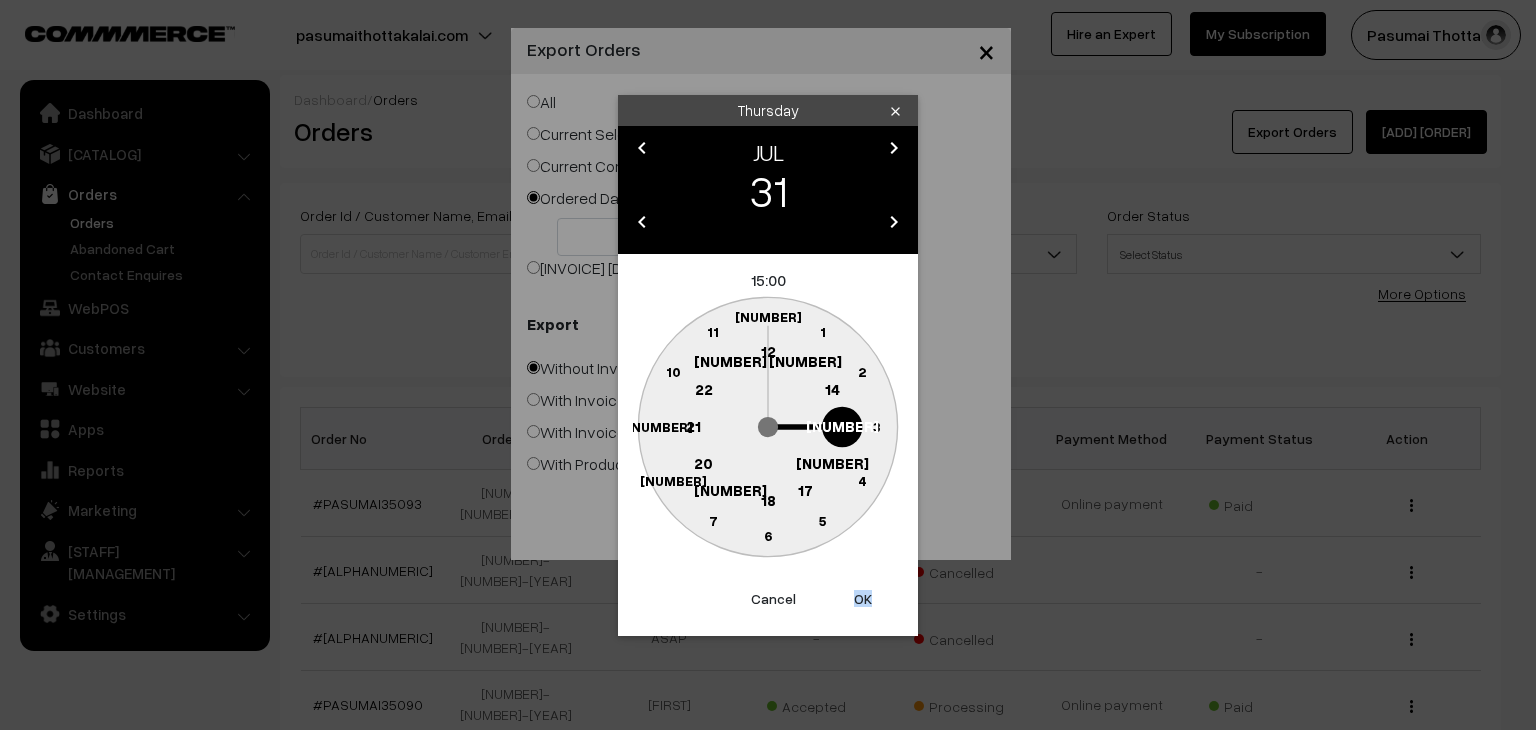 click on "OK" at bounding box center (863, 599) 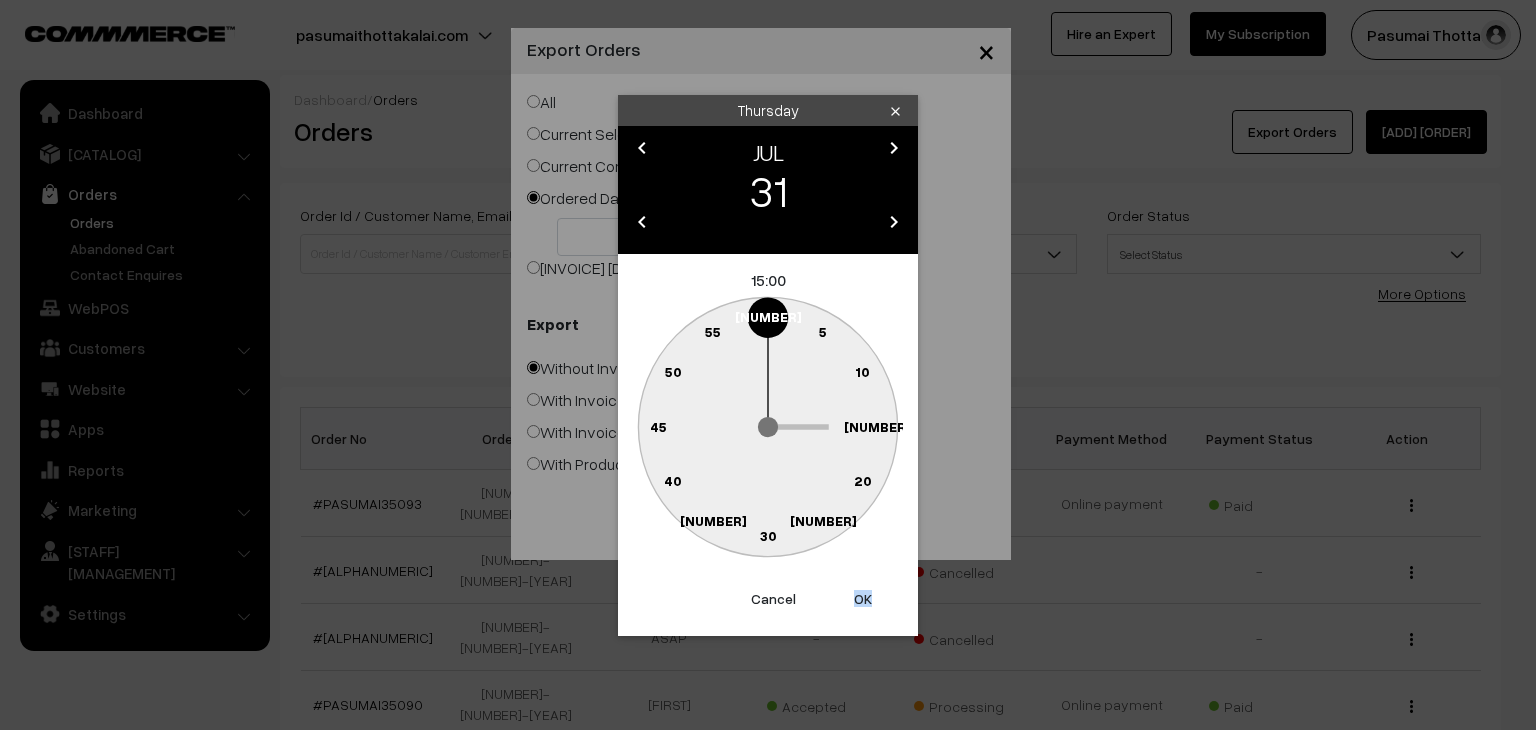 click on "OK" at bounding box center [863, 599] 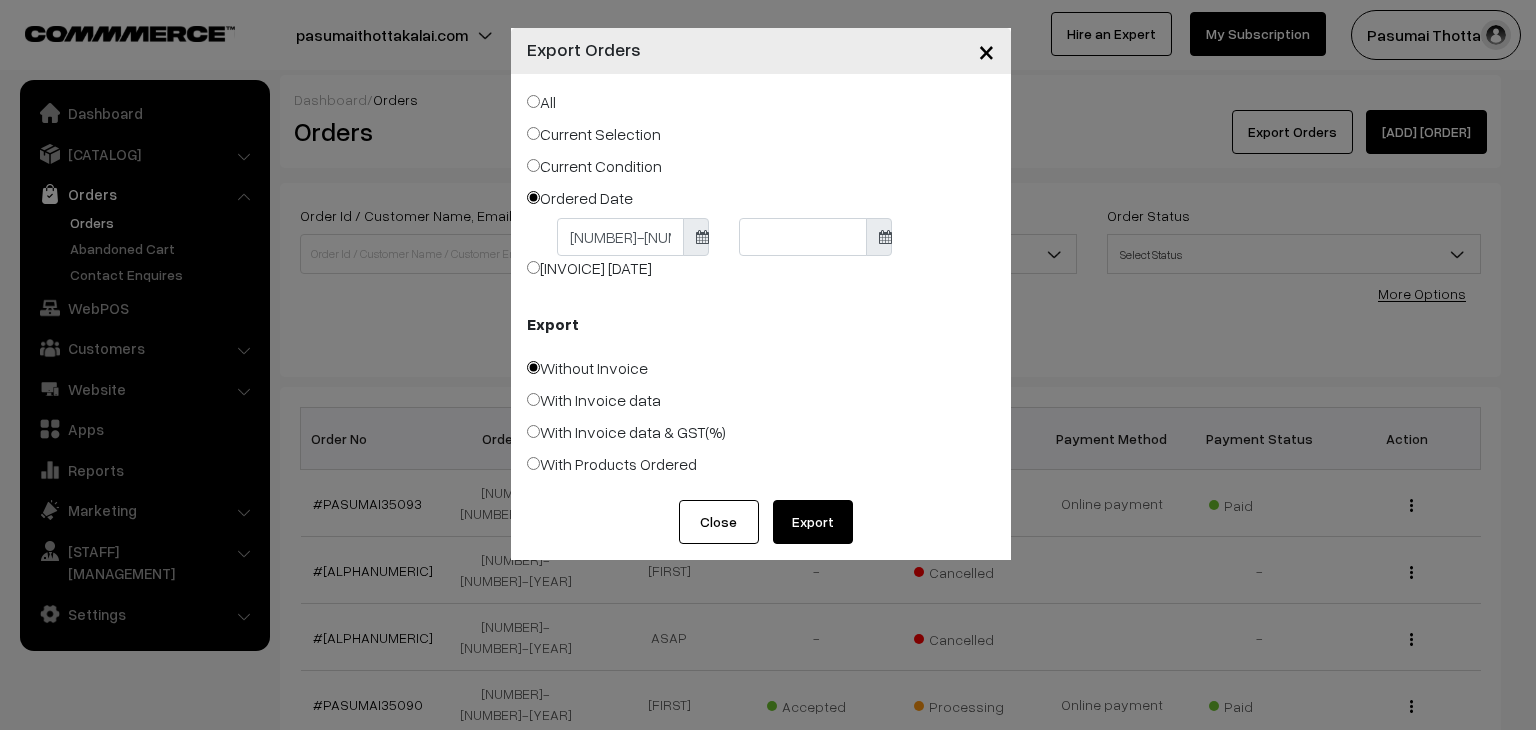 click on "Thank you for showing interest. Our team will call you shortly.
Close
pasumaithottakalai.com
Go to Website
Create New Store
My Profile Support" at bounding box center [768, 3638] 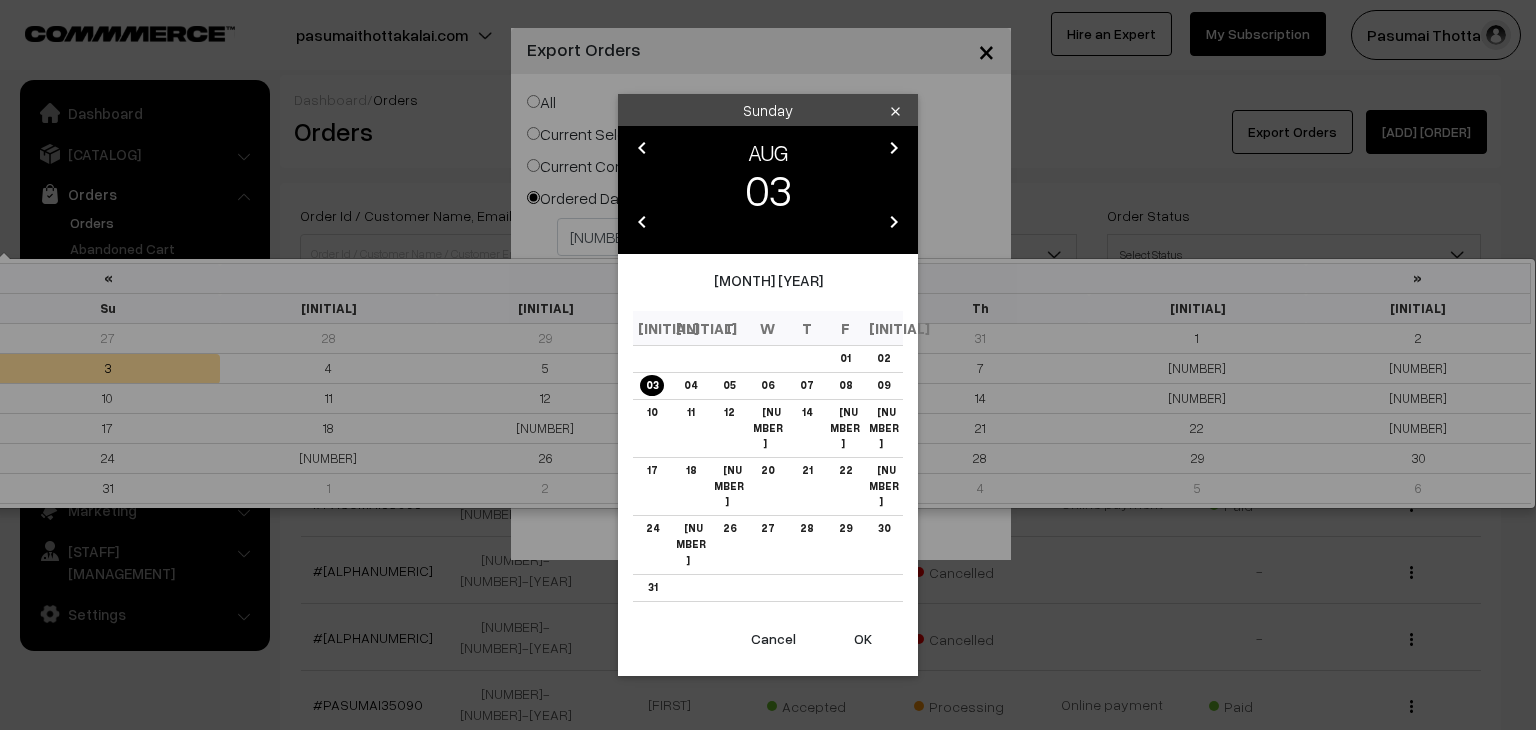 click on "chevron_left" at bounding box center (642, 148) 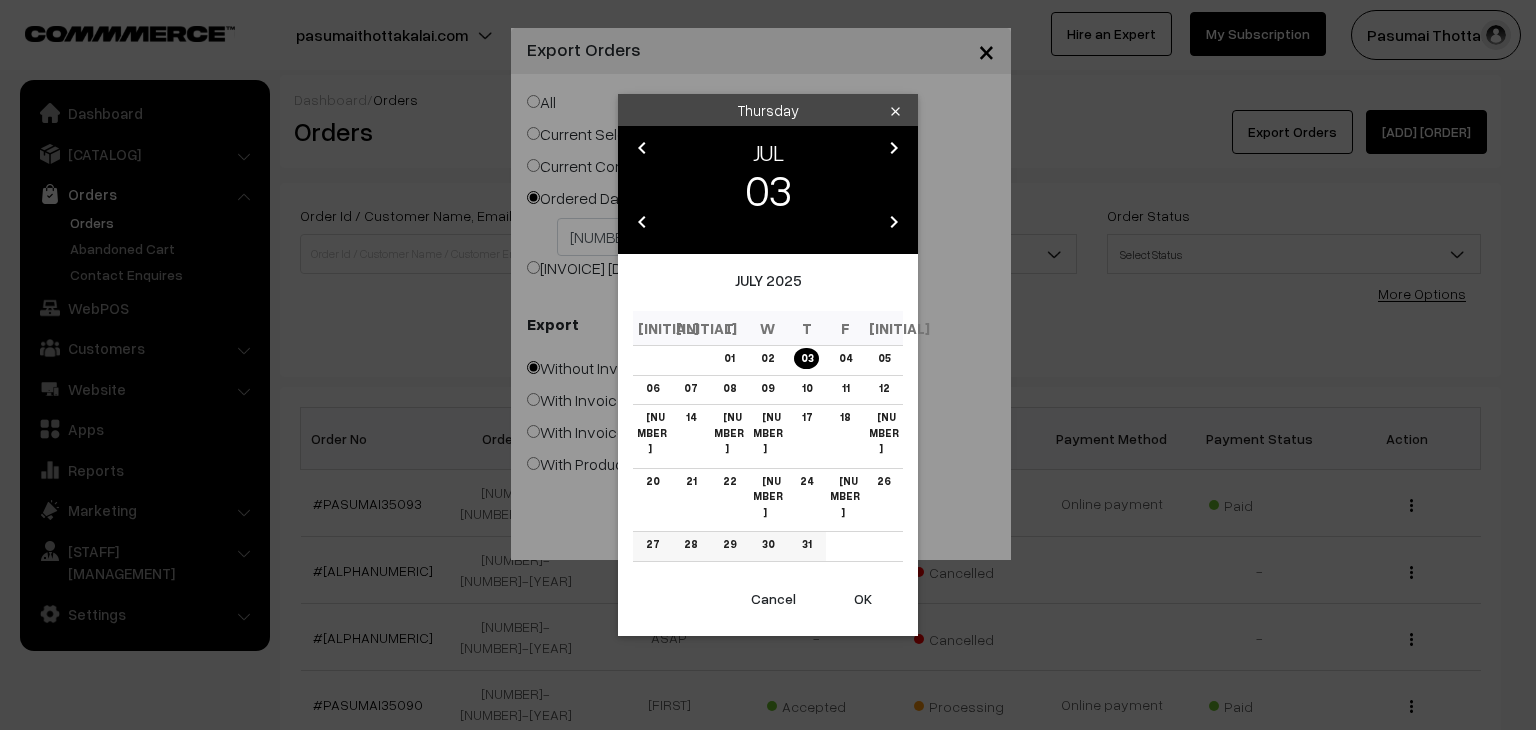 click on "31" at bounding box center (806, 544) 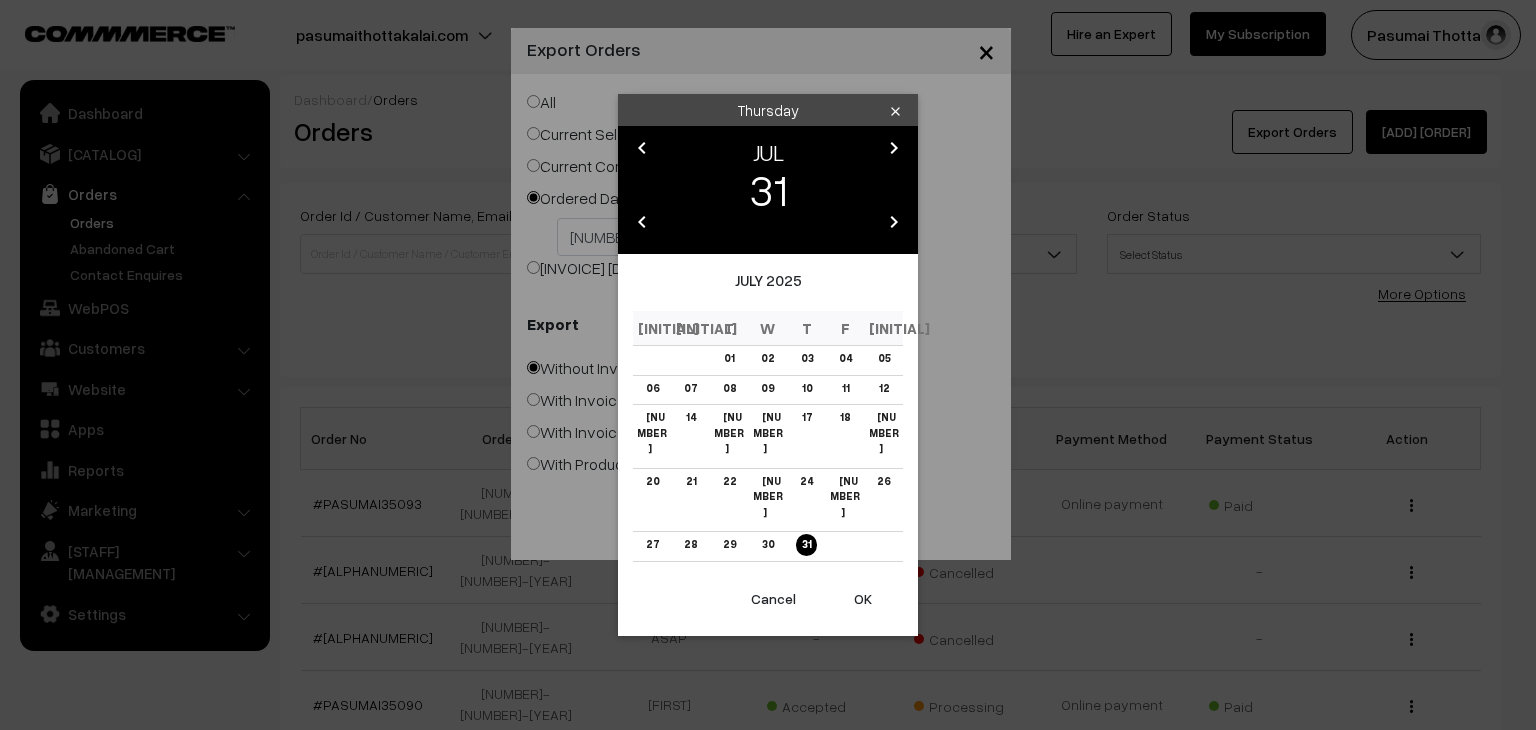 click on "OK" at bounding box center (863, 599) 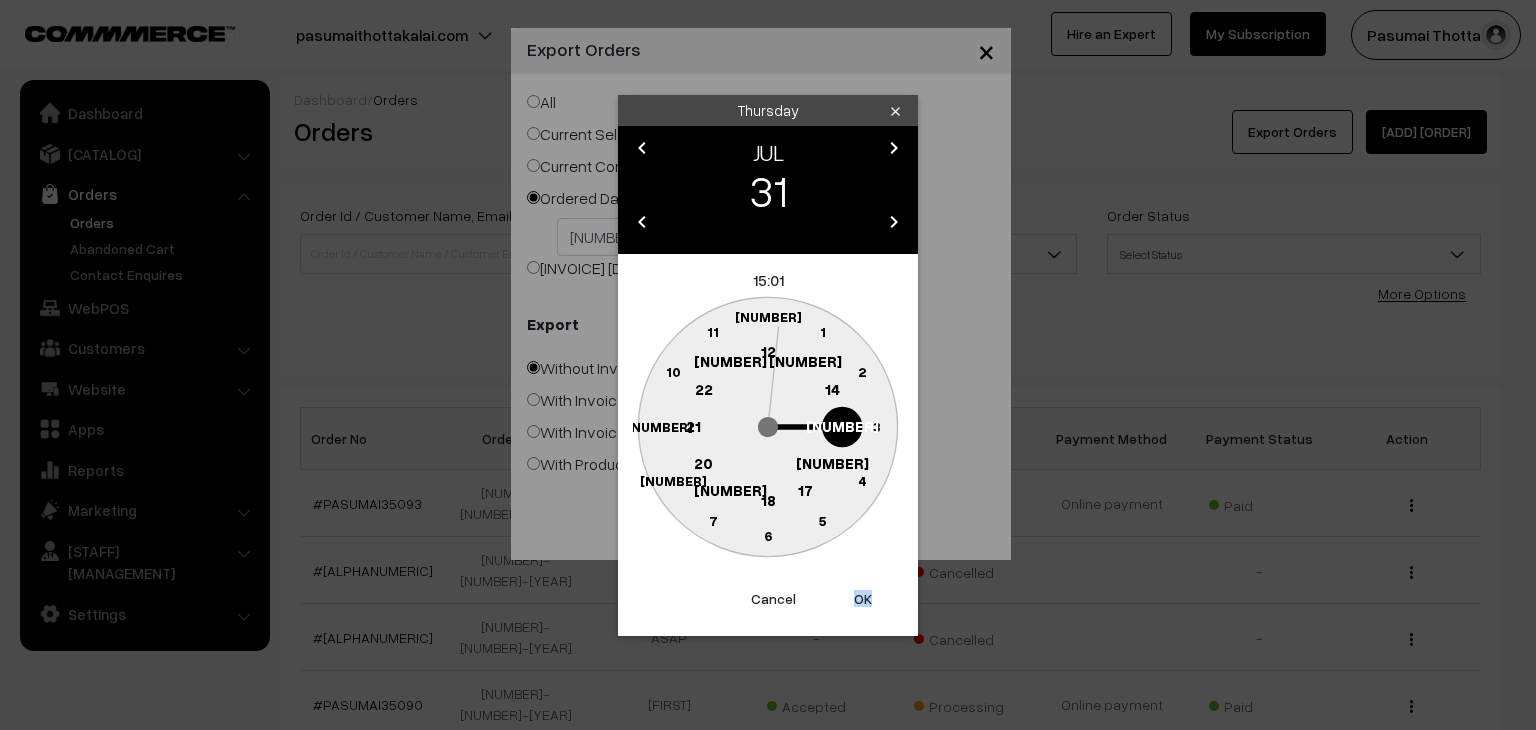 click on "OK" at bounding box center [863, 599] 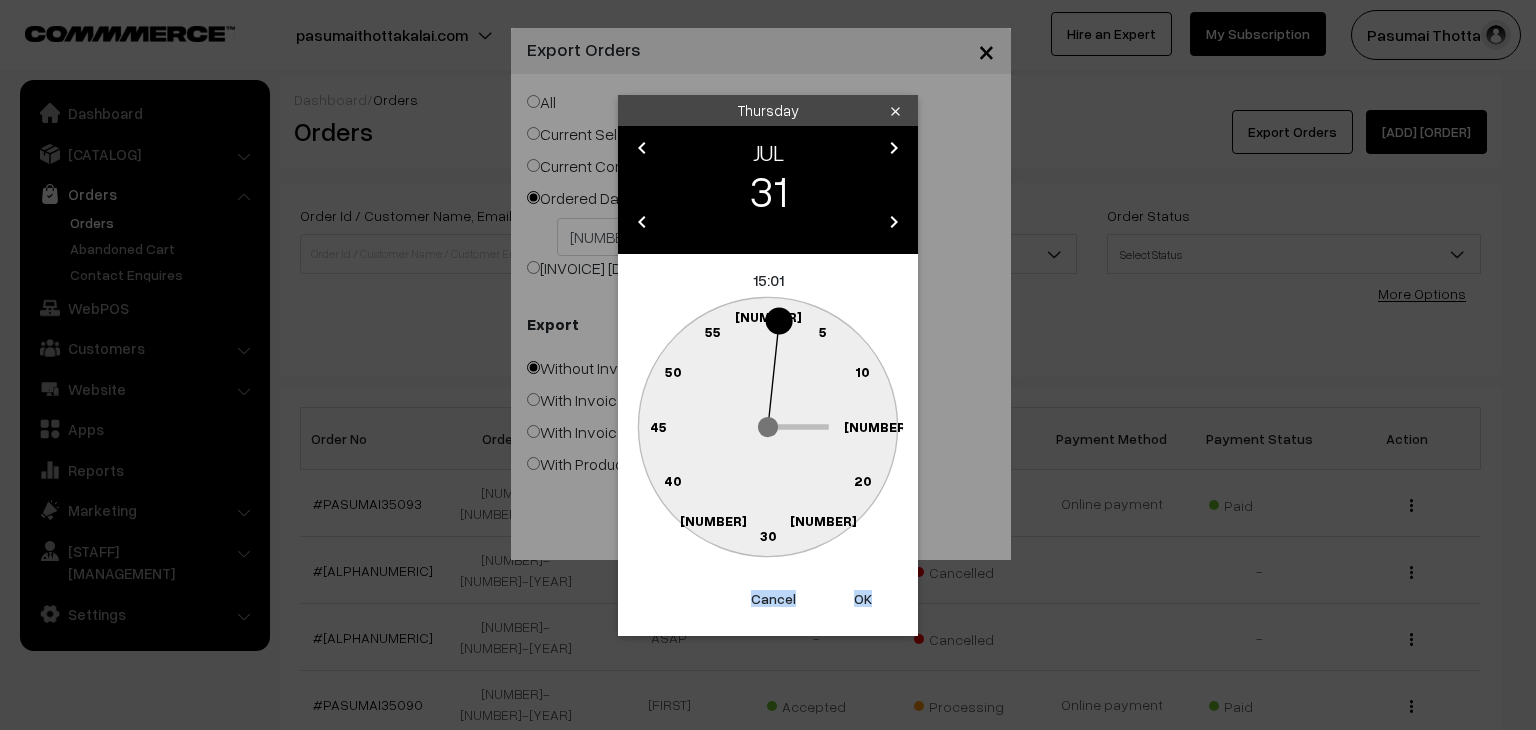 click on "OK" at bounding box center (863, 599) 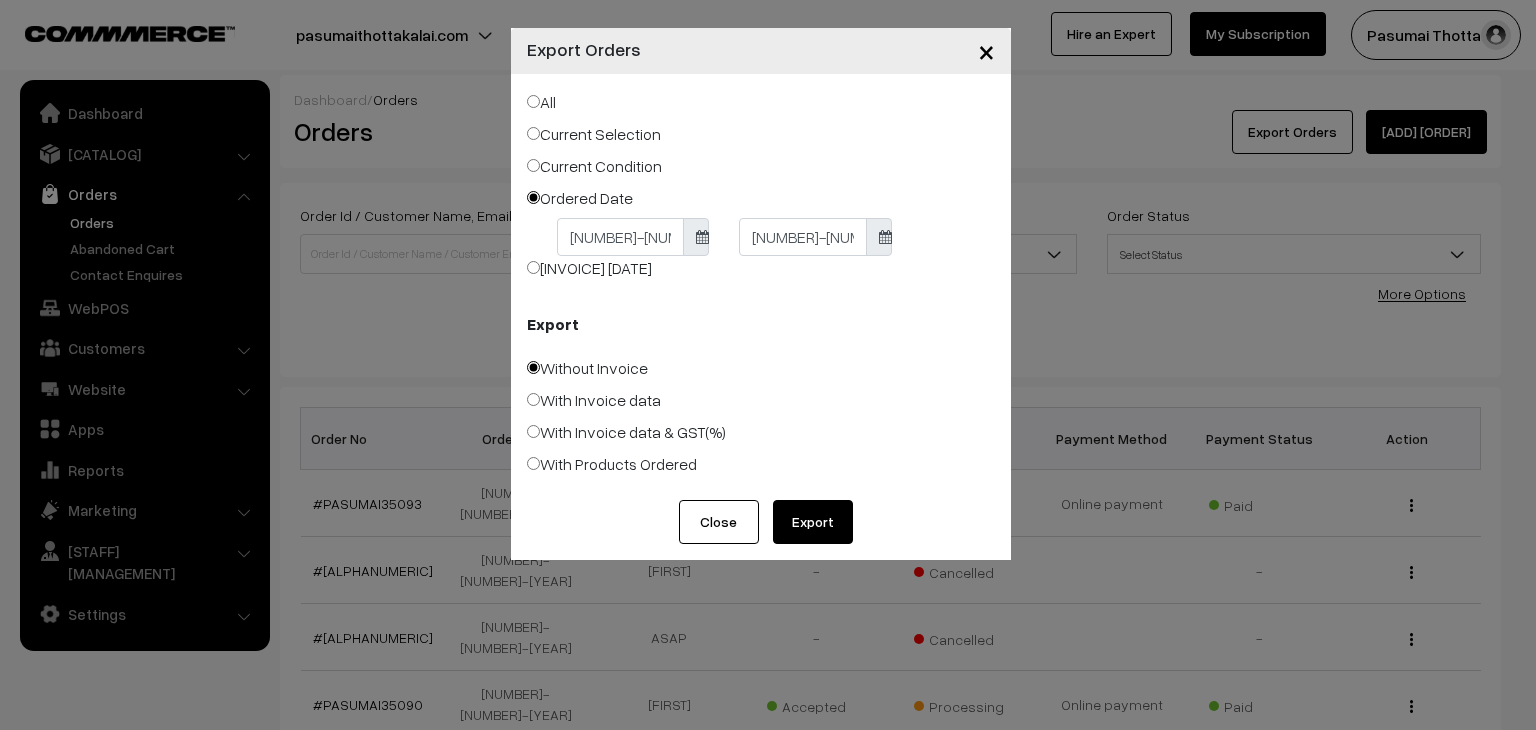 click on "Export" at bounding box center (813, 522) 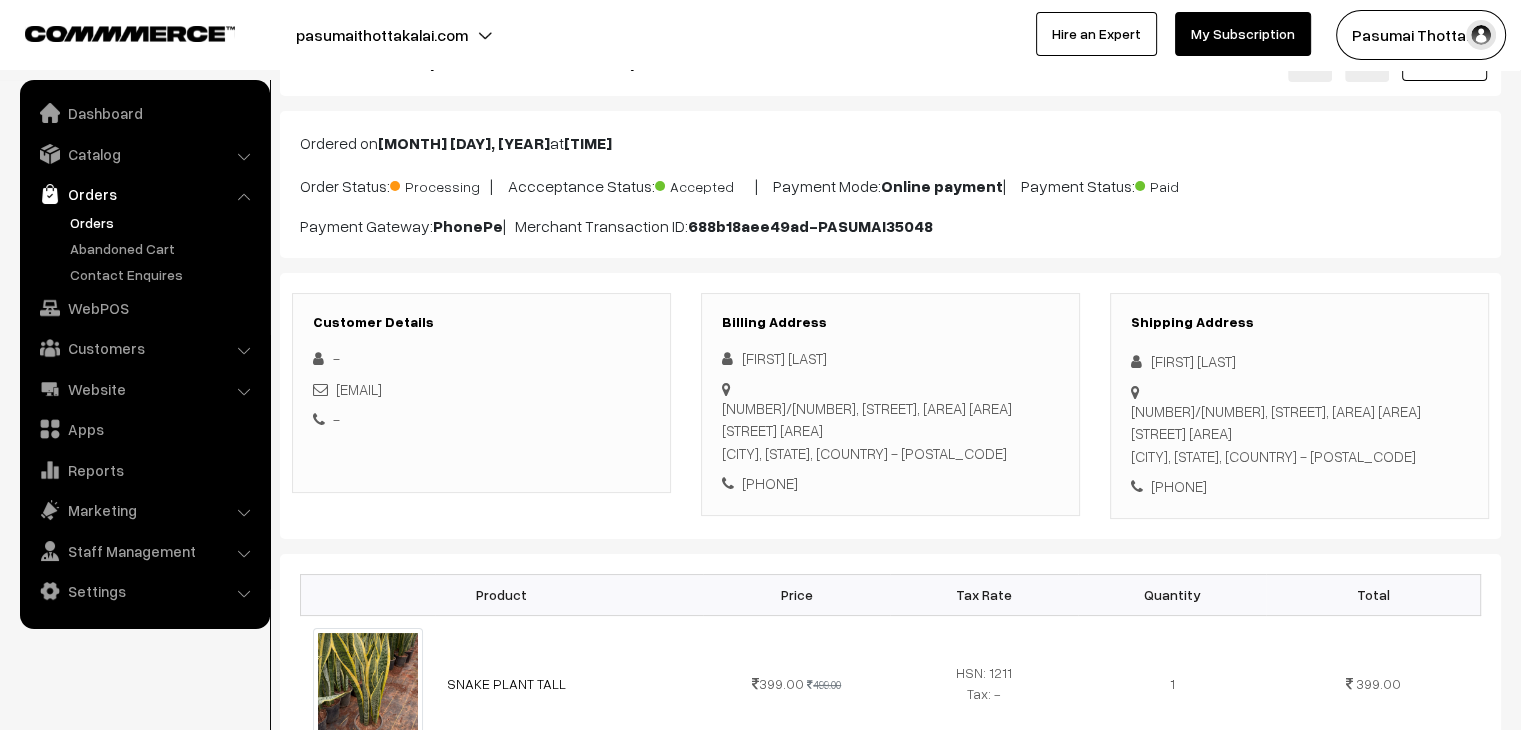 scroll, scrollTop: 100, scrollLeft: 0, axis: vertical 